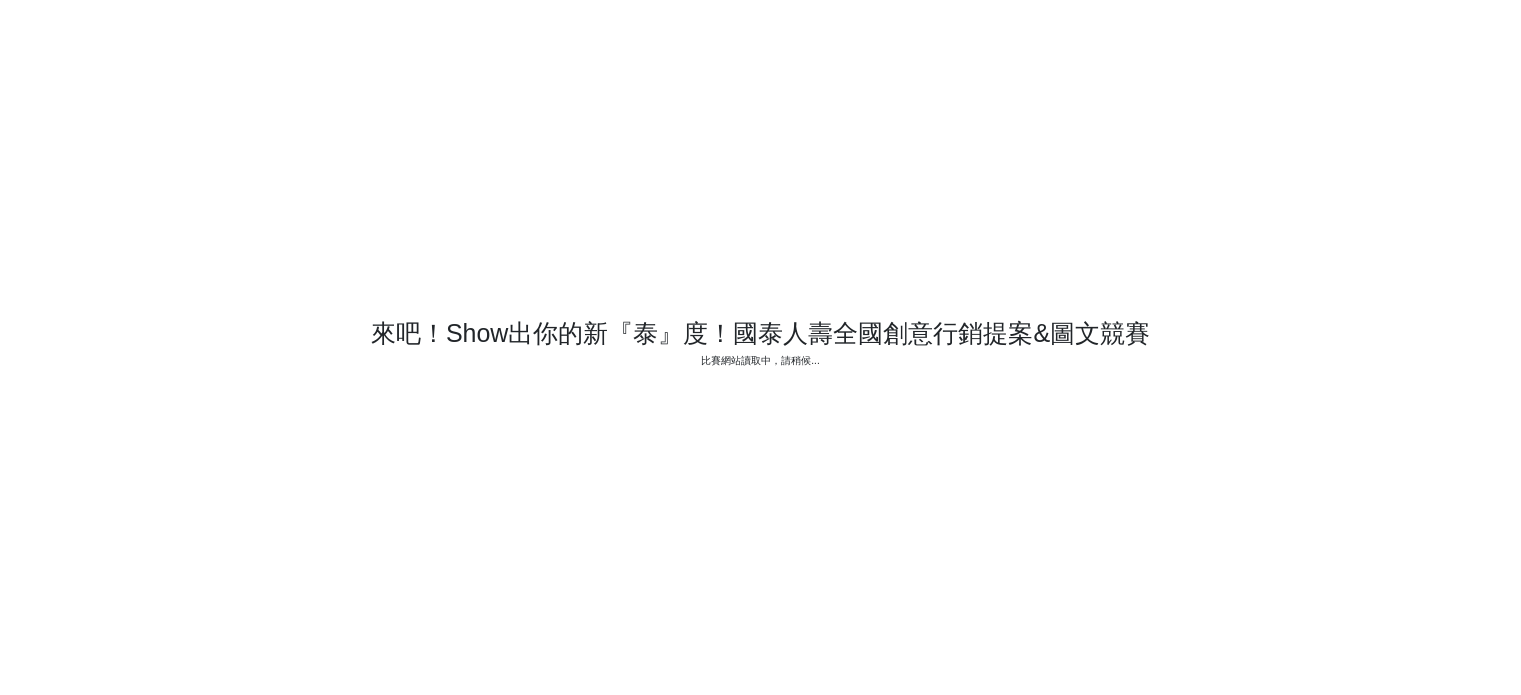 scroll, scrollTop: 0, scrollLeft: 0, axis: both 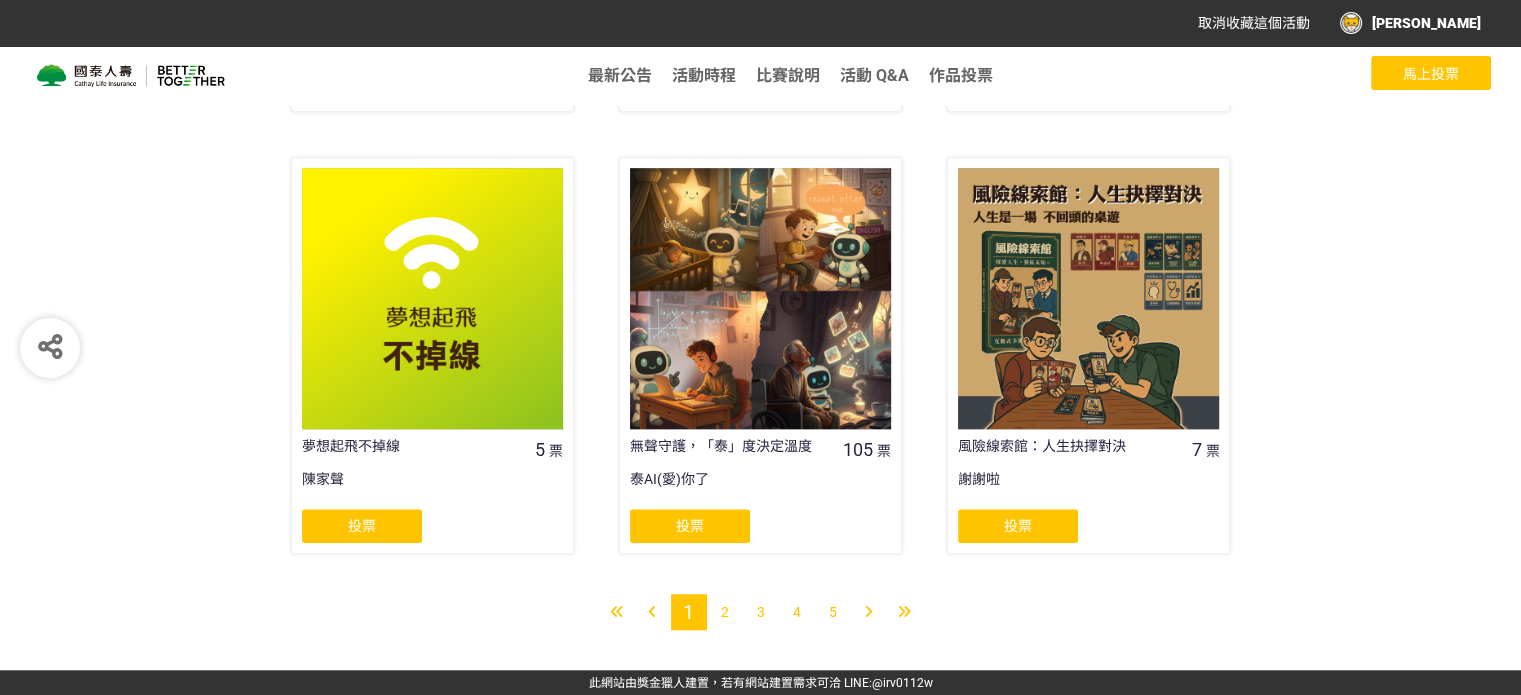 click on "2" at bounding box center [725, 612] 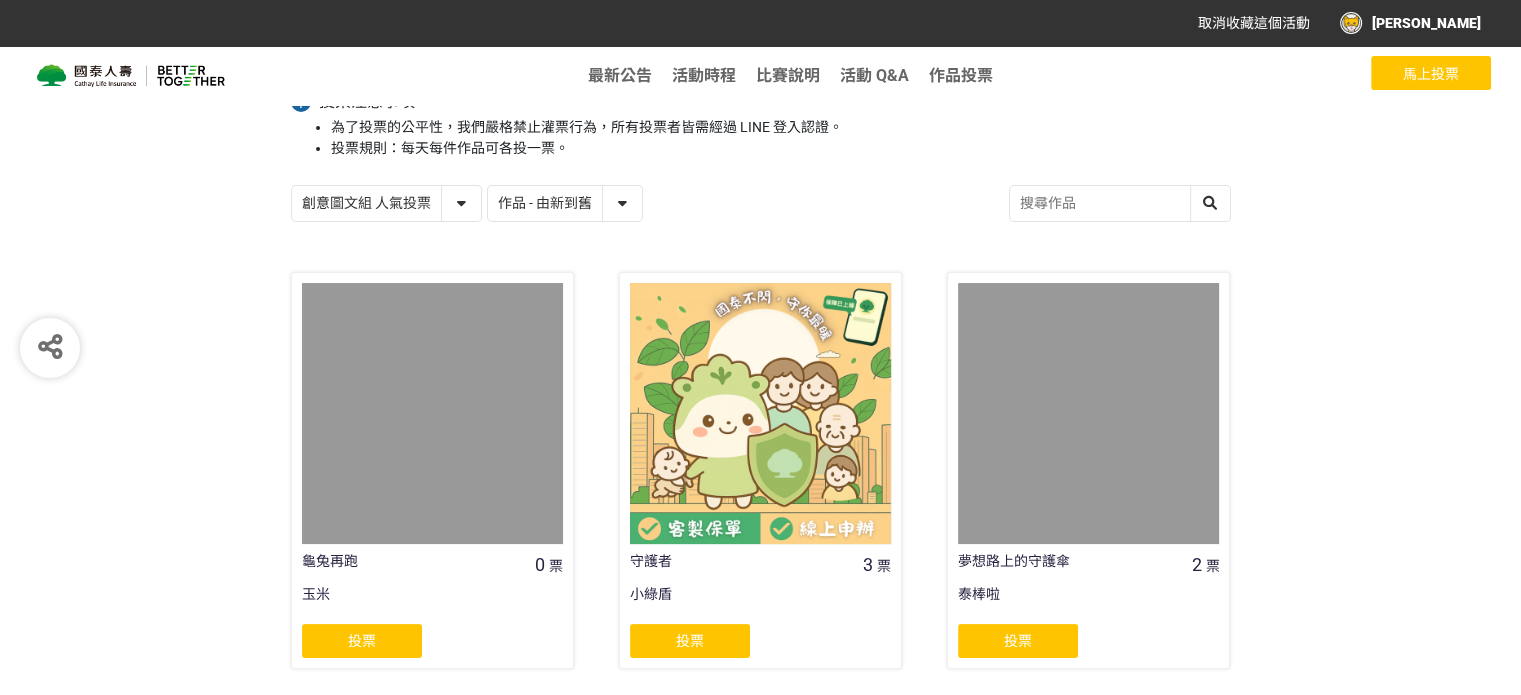 scroll, scrollTop: 200, scrollLeft: 0, axis: vertical 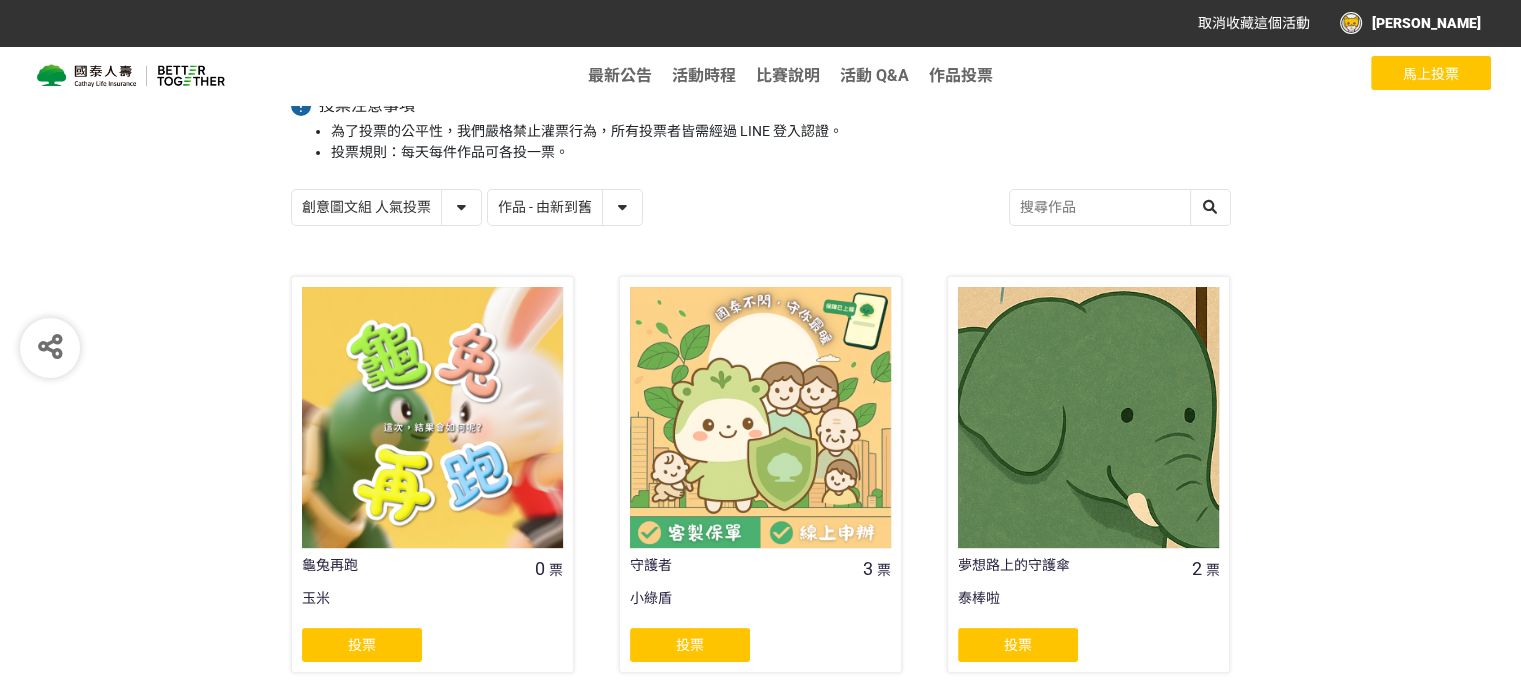 click on "創意圖文組 人氣投票 行銷提案組 人氣投票" at bounding box center [386, 207] 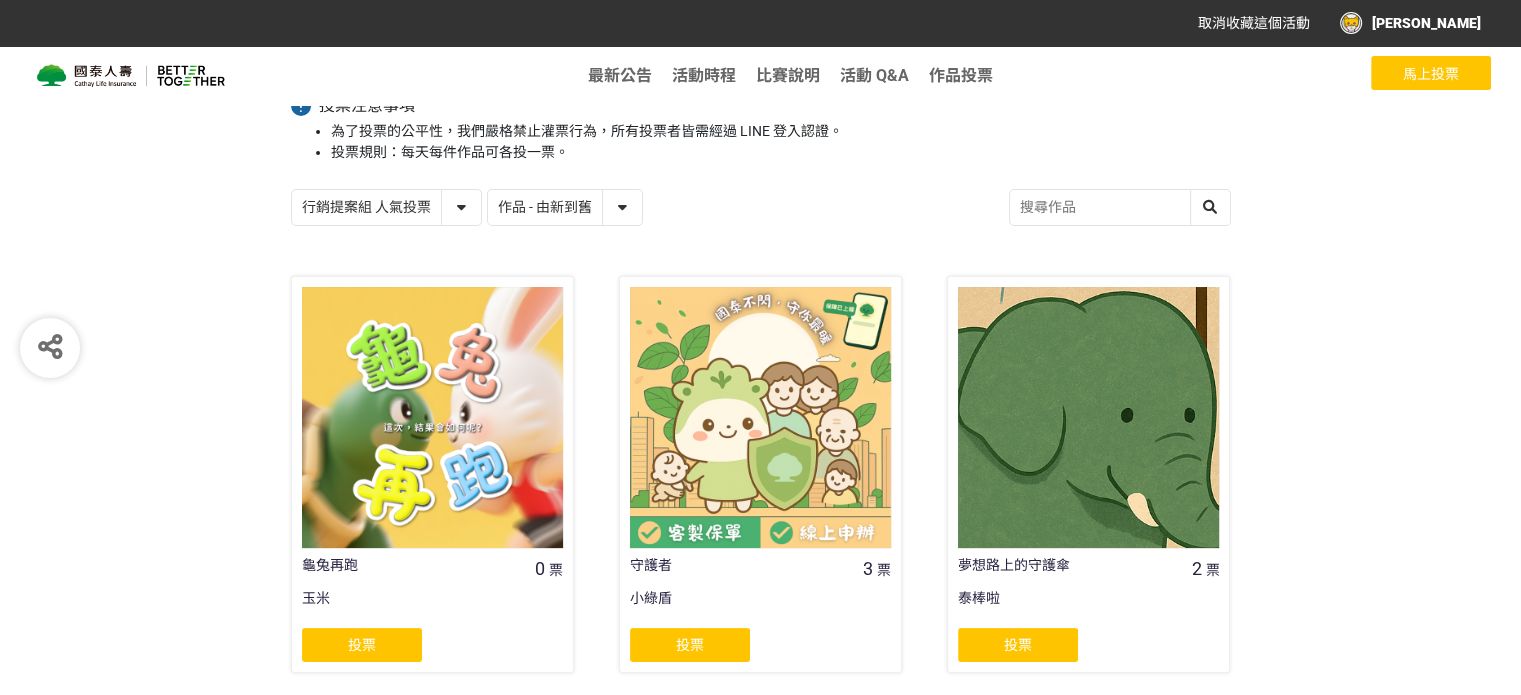 click on "創意圖文組 人氣投票 行銷提案組 人氣投票" at bounding box center [386, 207] 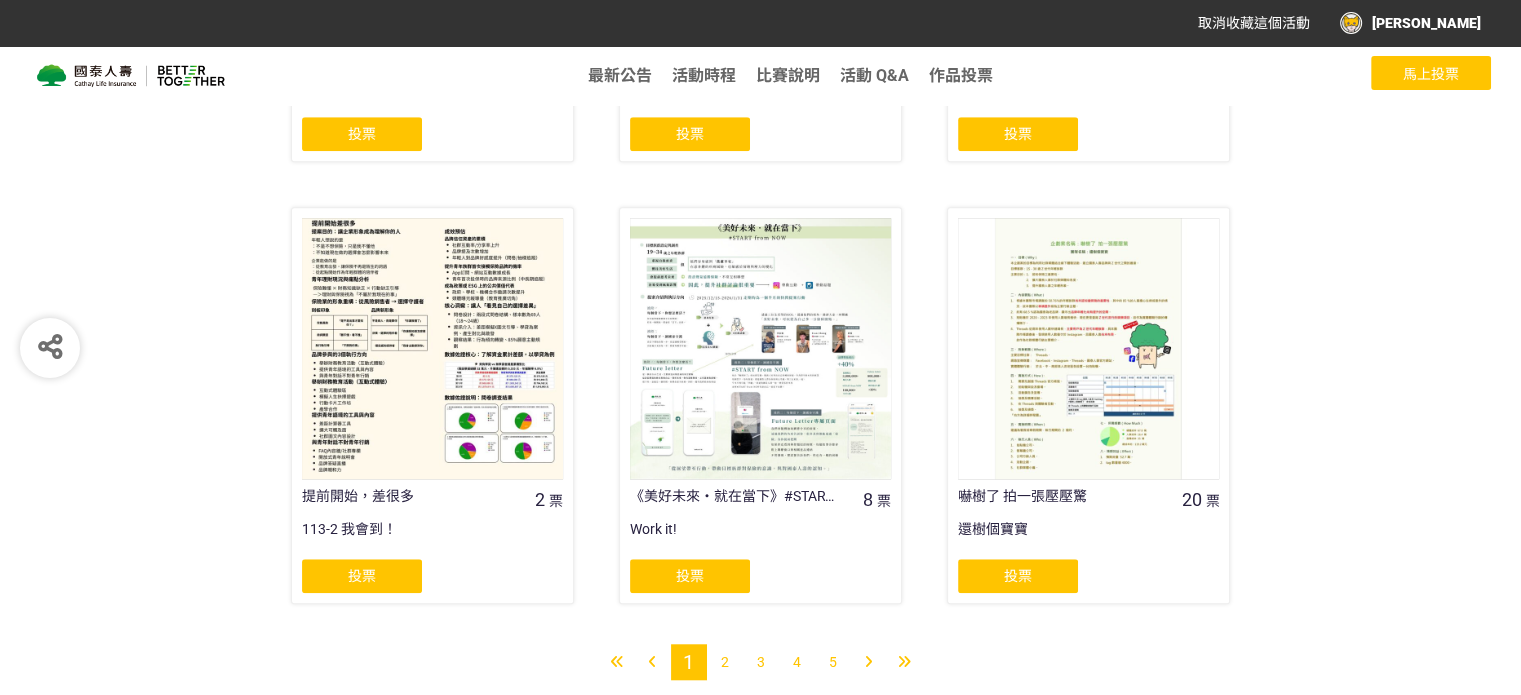 scroll, scrollTop: 1600, scrollLeft: 0, axis: vertical 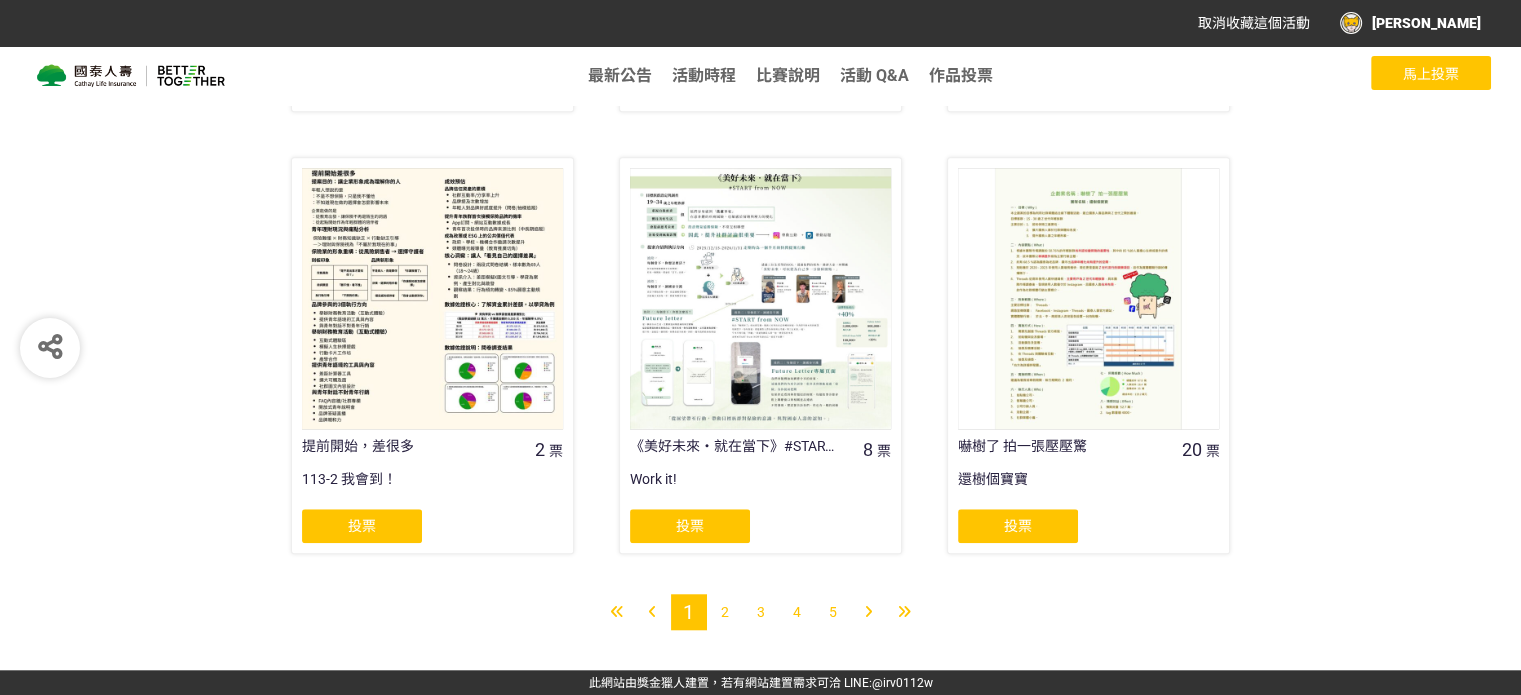 click on "2" at bounding box center [725, 612] 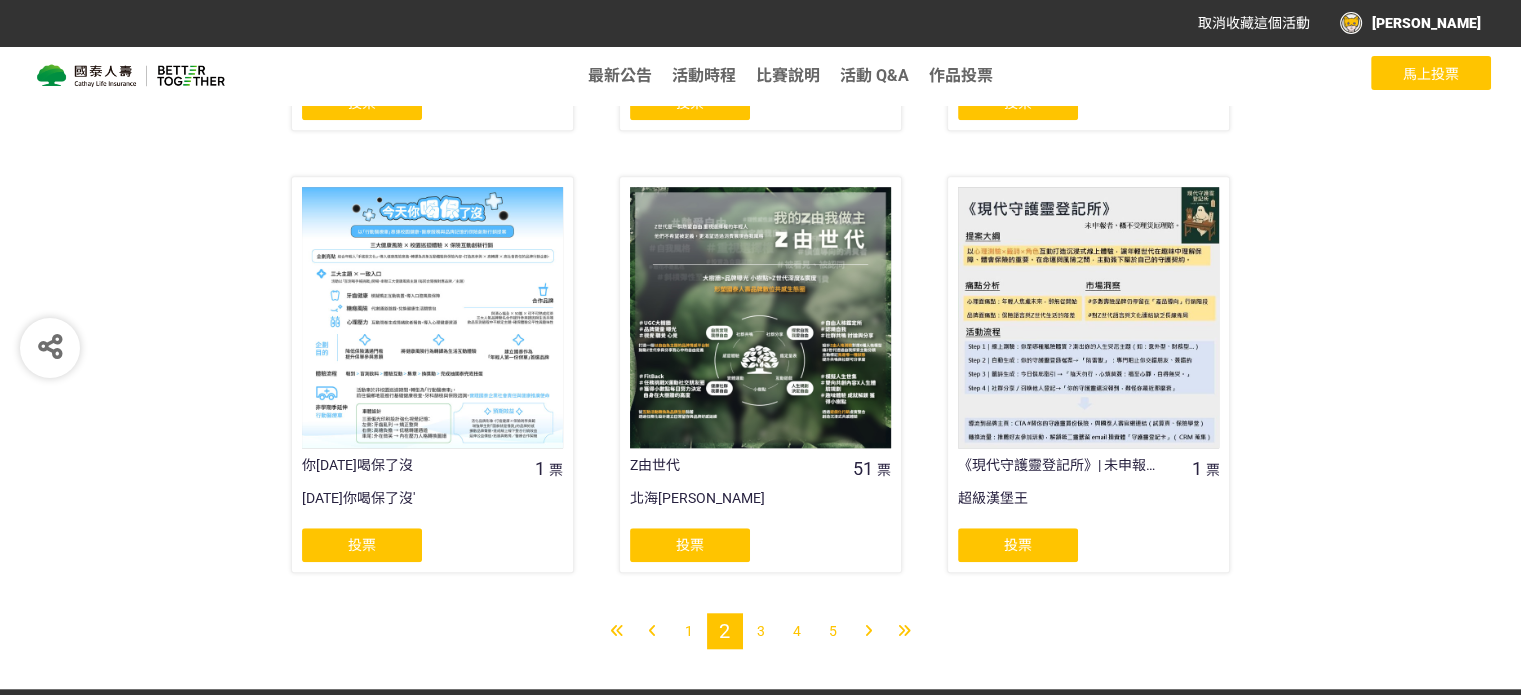 scroll, scrollTop: 1646, scrollLeft: 0, axis: vertical 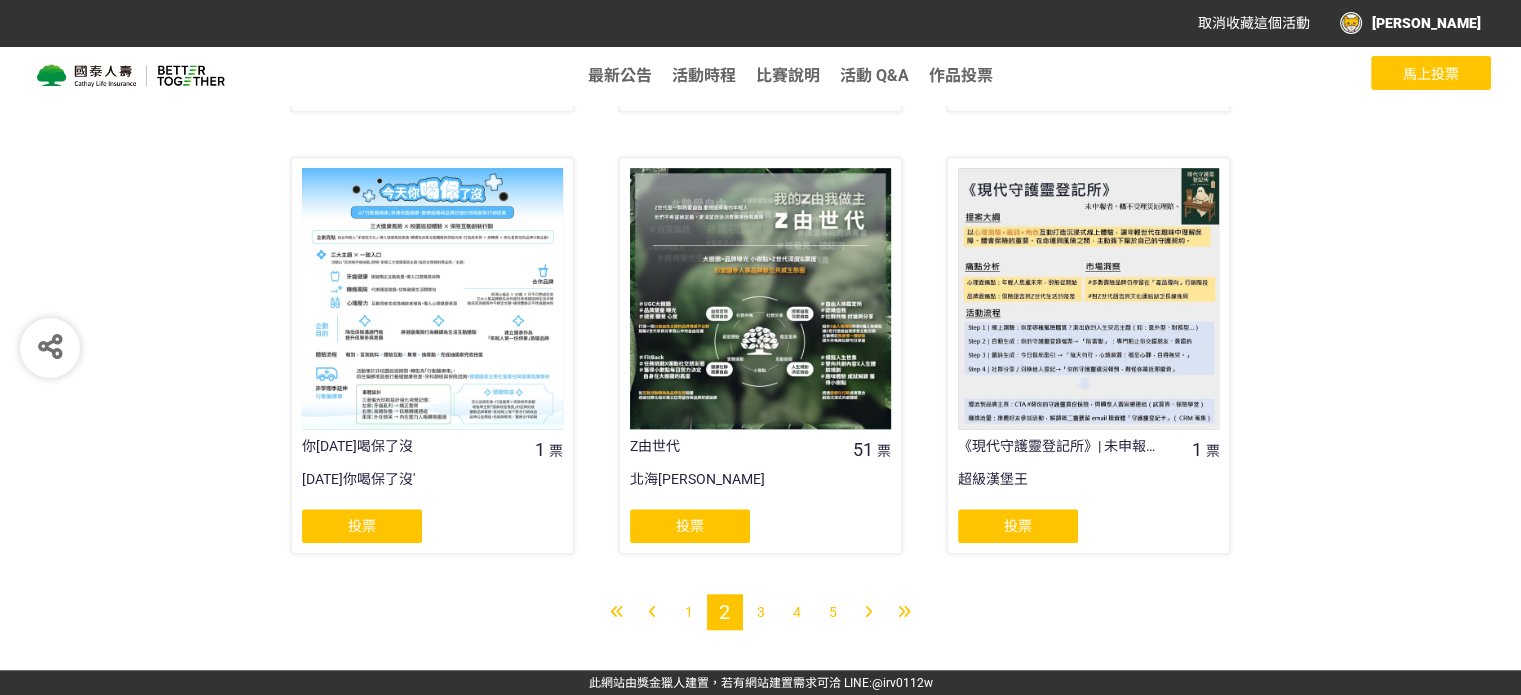 click on "3" at bounding box center (761, 612) 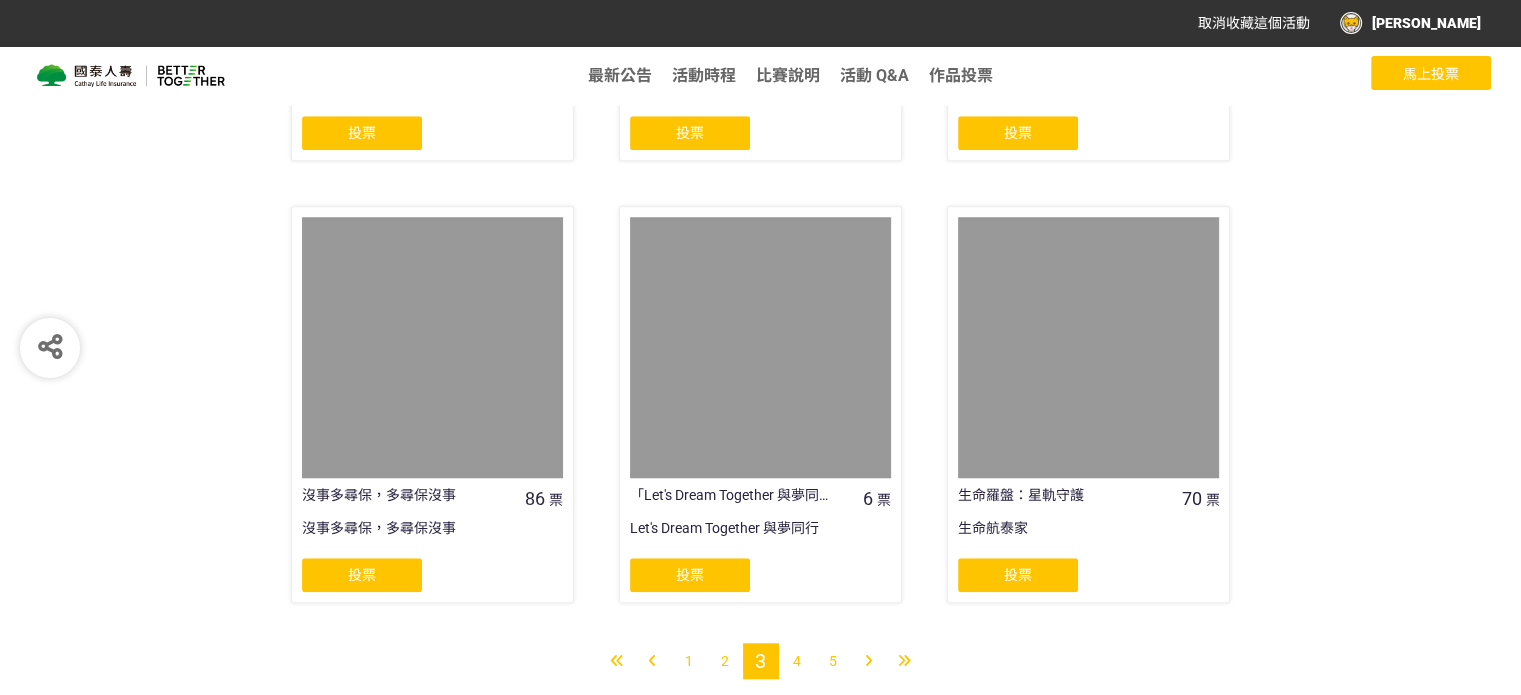 scroll, scrollTop: 1600, scrollLeft: 0, axis: vertical 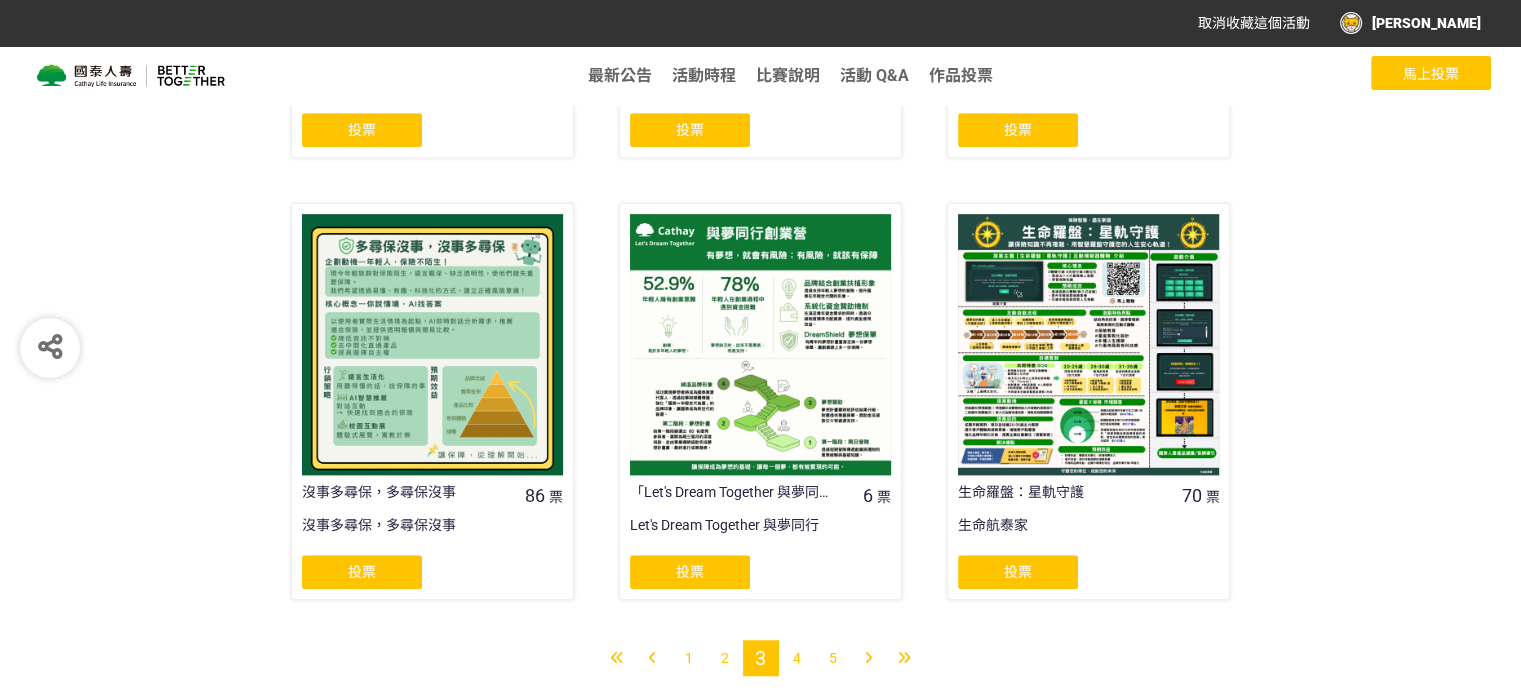 click on "4" at bounding box center [797, 658] 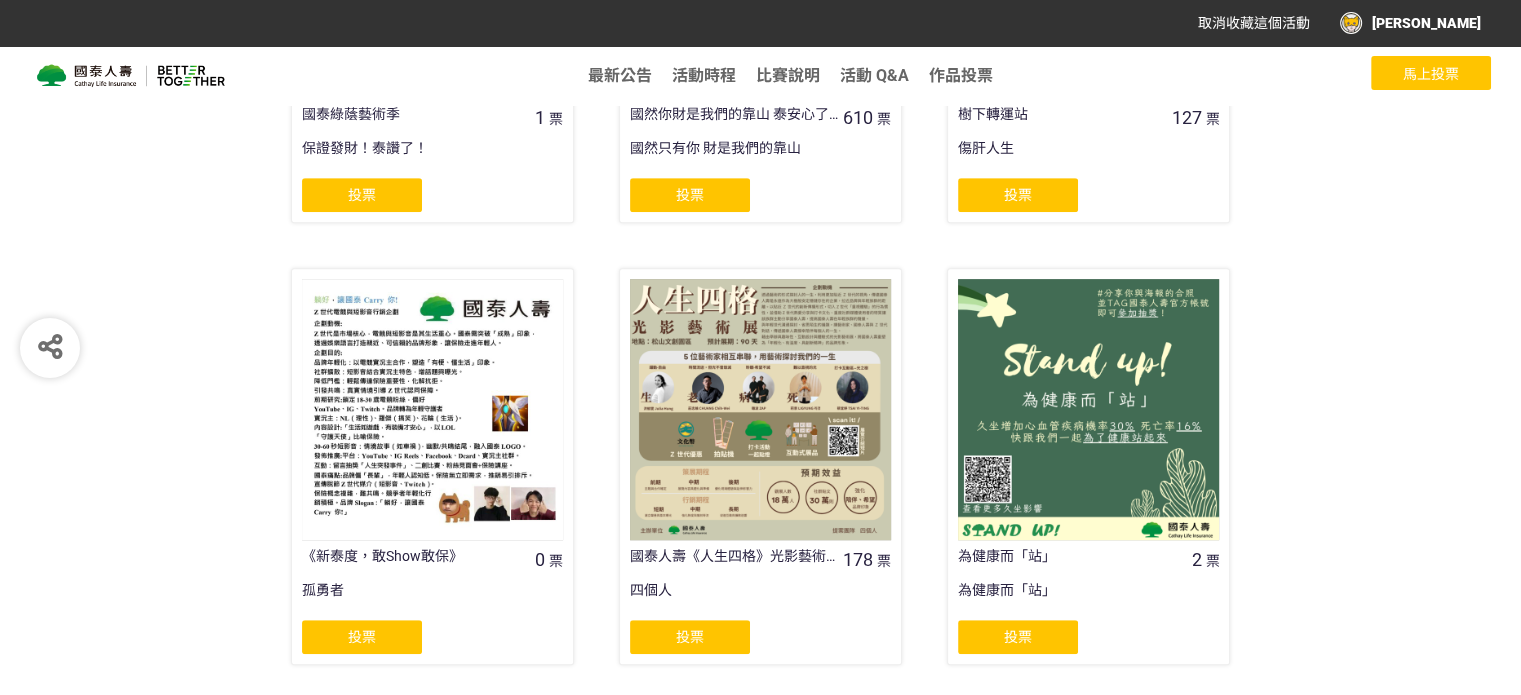 scroll, scrollTop: 1100, scrollLeft: 0, axis: vertical 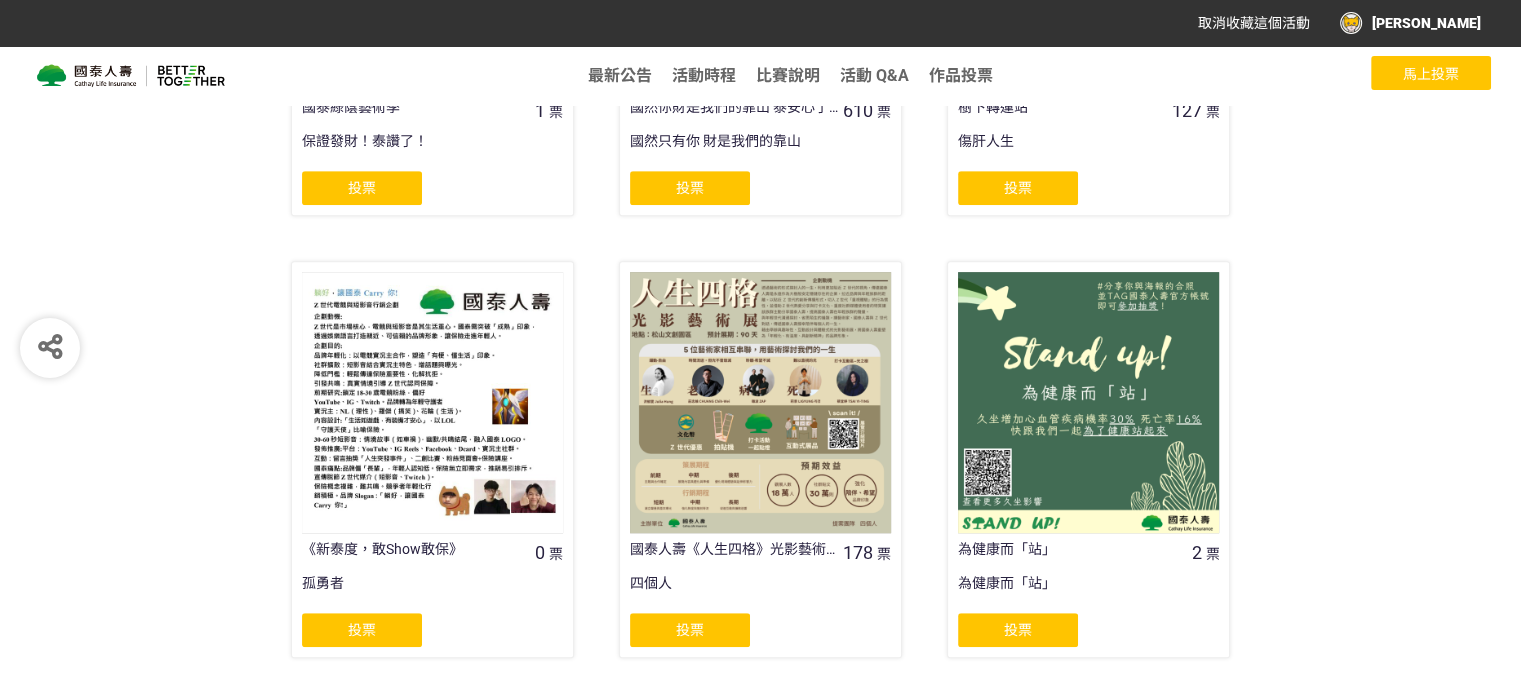 click on "投票" 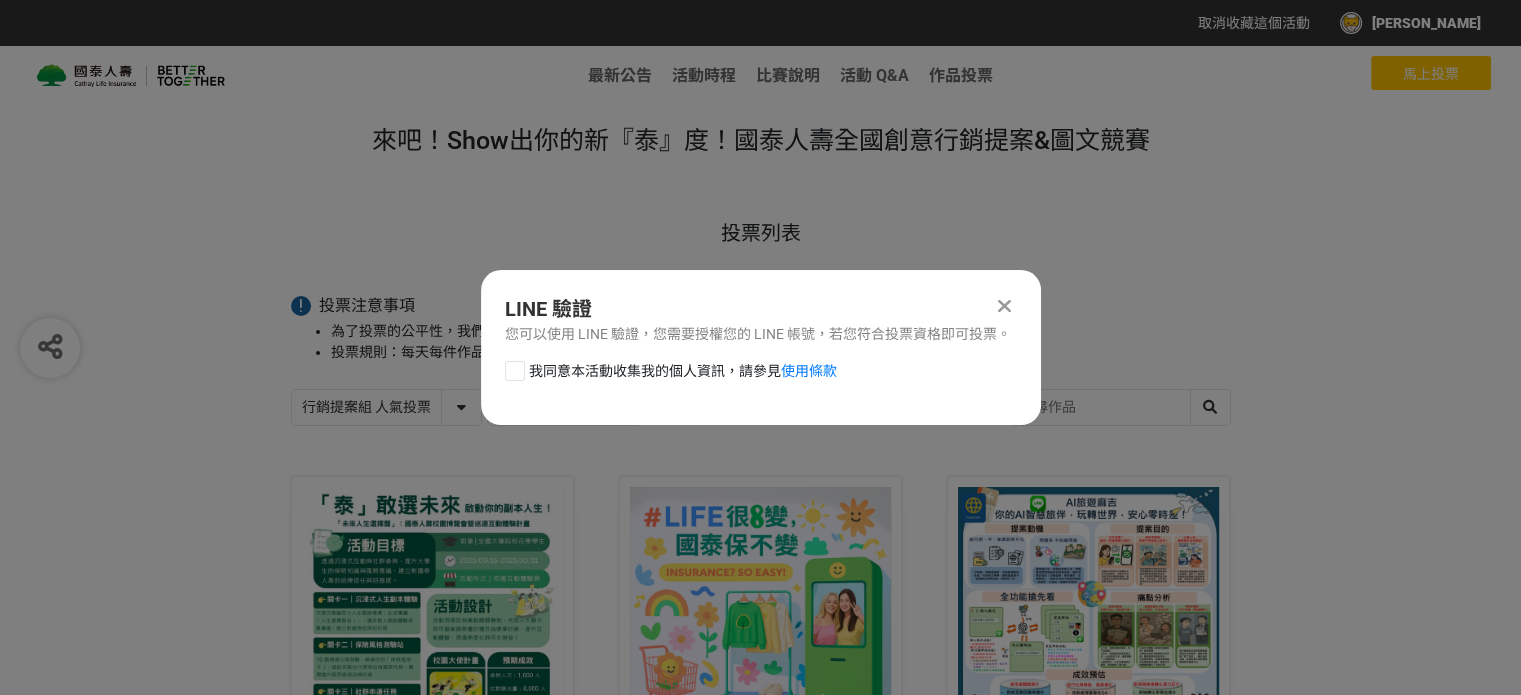 scroll, scrollTop: 0, scrollLeft: 0, axis: both 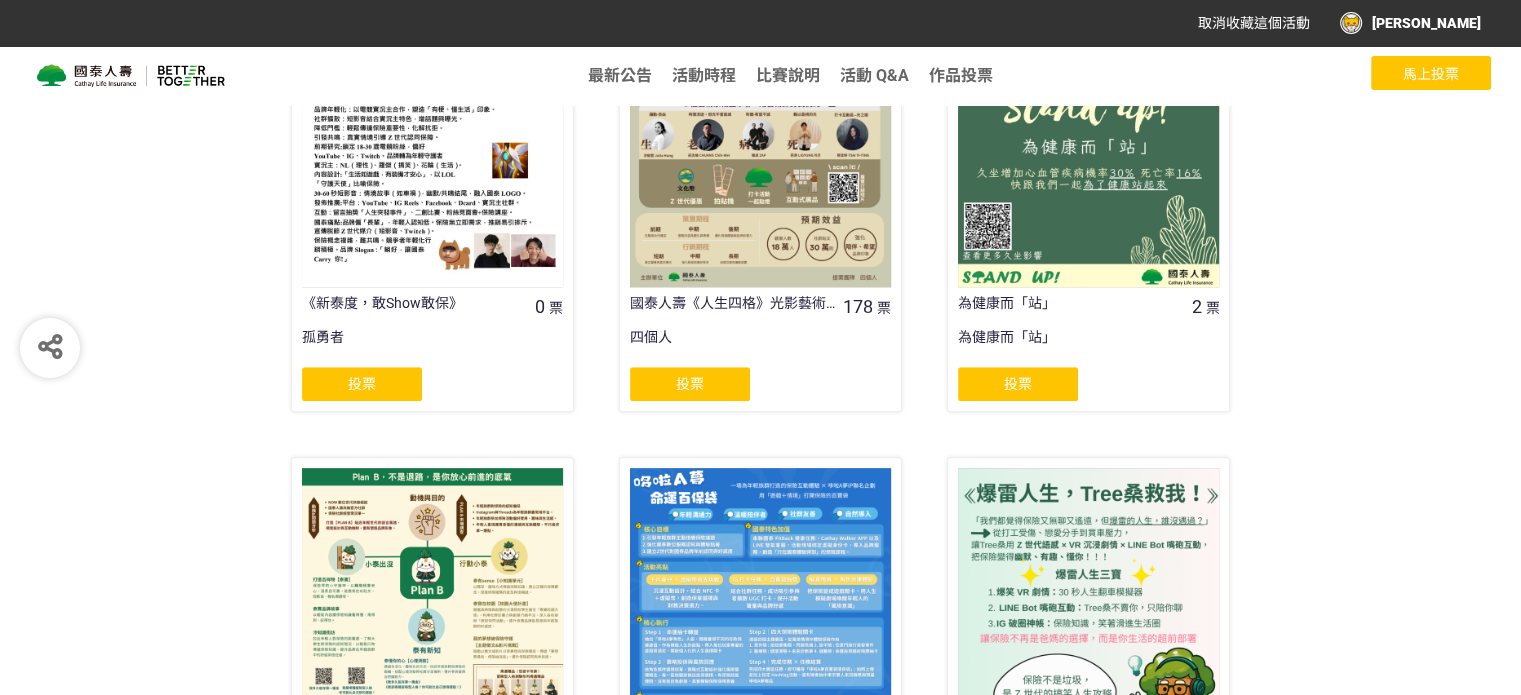 click at bounding box center [432, 156] 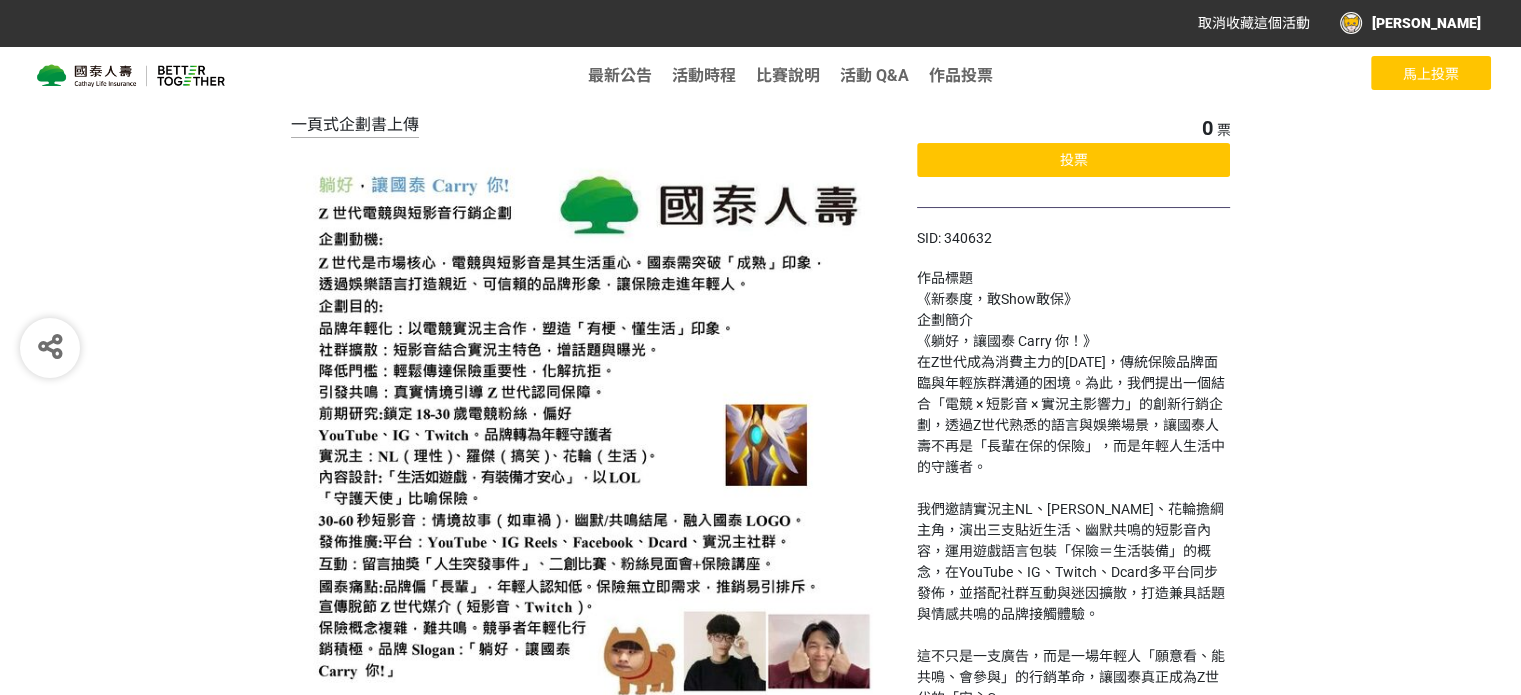 scroll, scrollTop: 100, scrollLeft: 0, axis: vertical 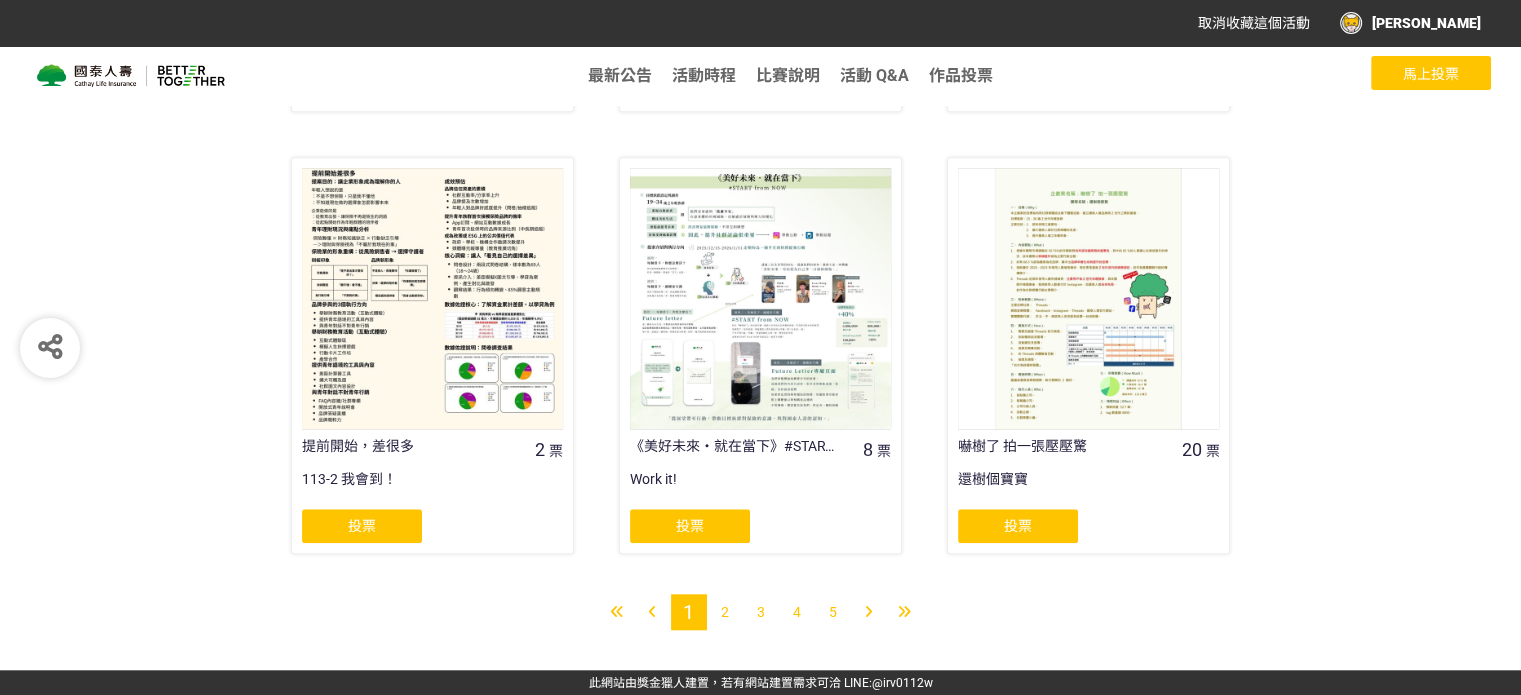 select on "13116" 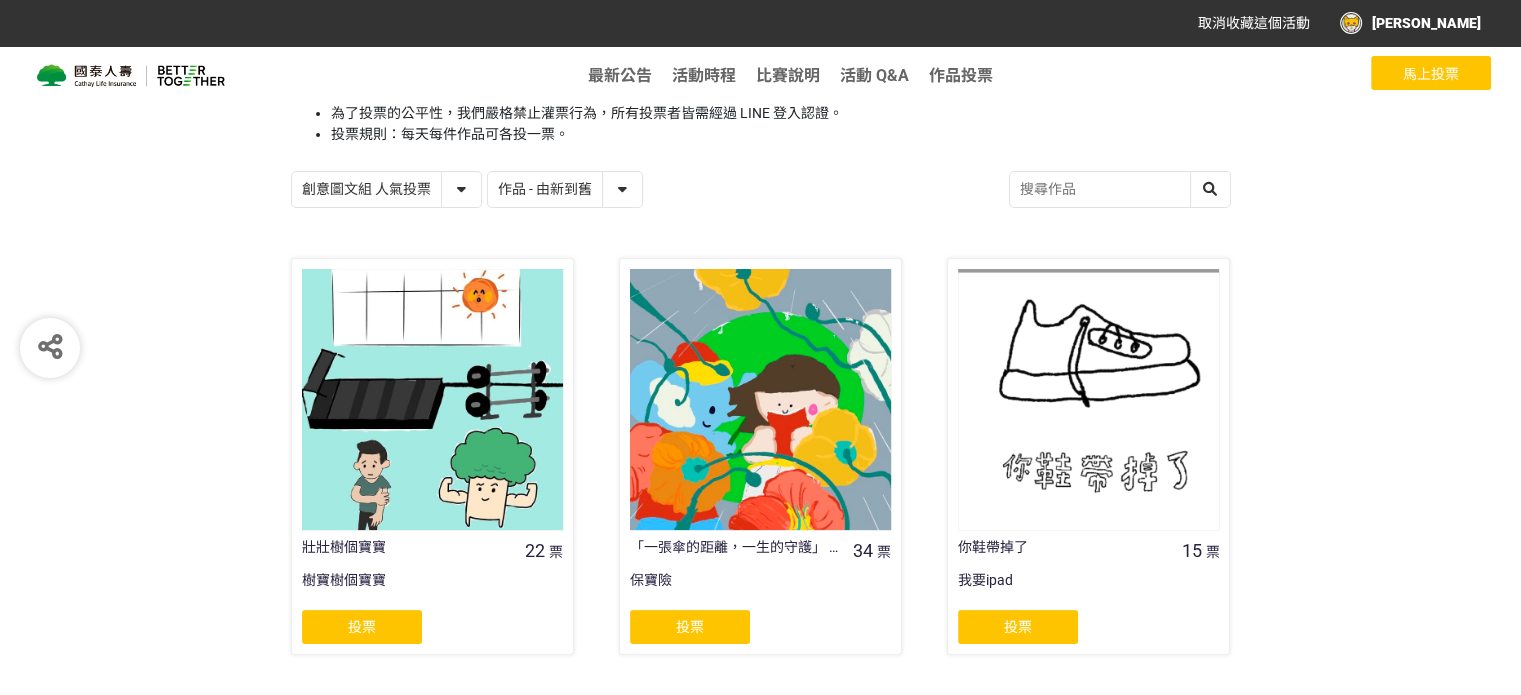 scroll, scrollTop: 246, scrollLeft: 0, axis: vertical 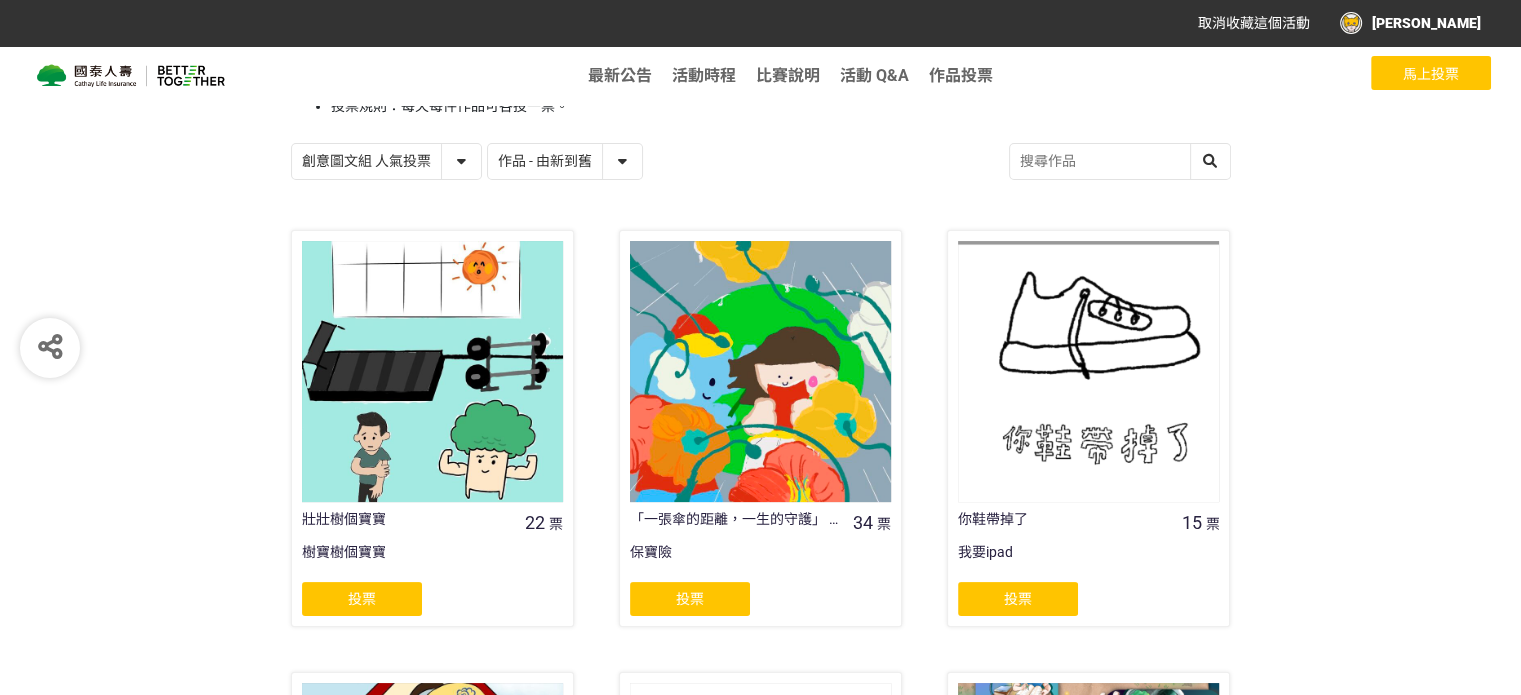 click at bounding box center (1088, 371) 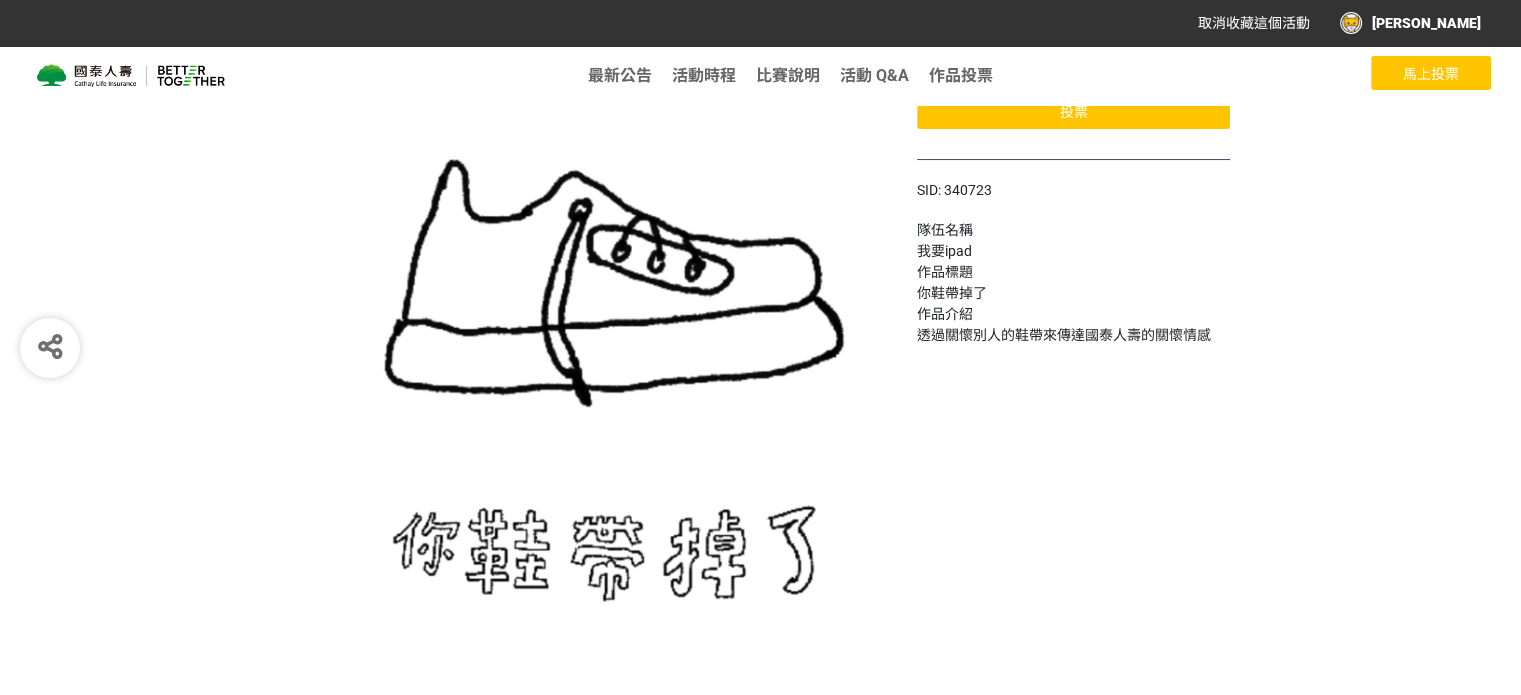 scroll, scrollTop: 200, scrollLeft: 0, axis: vertical 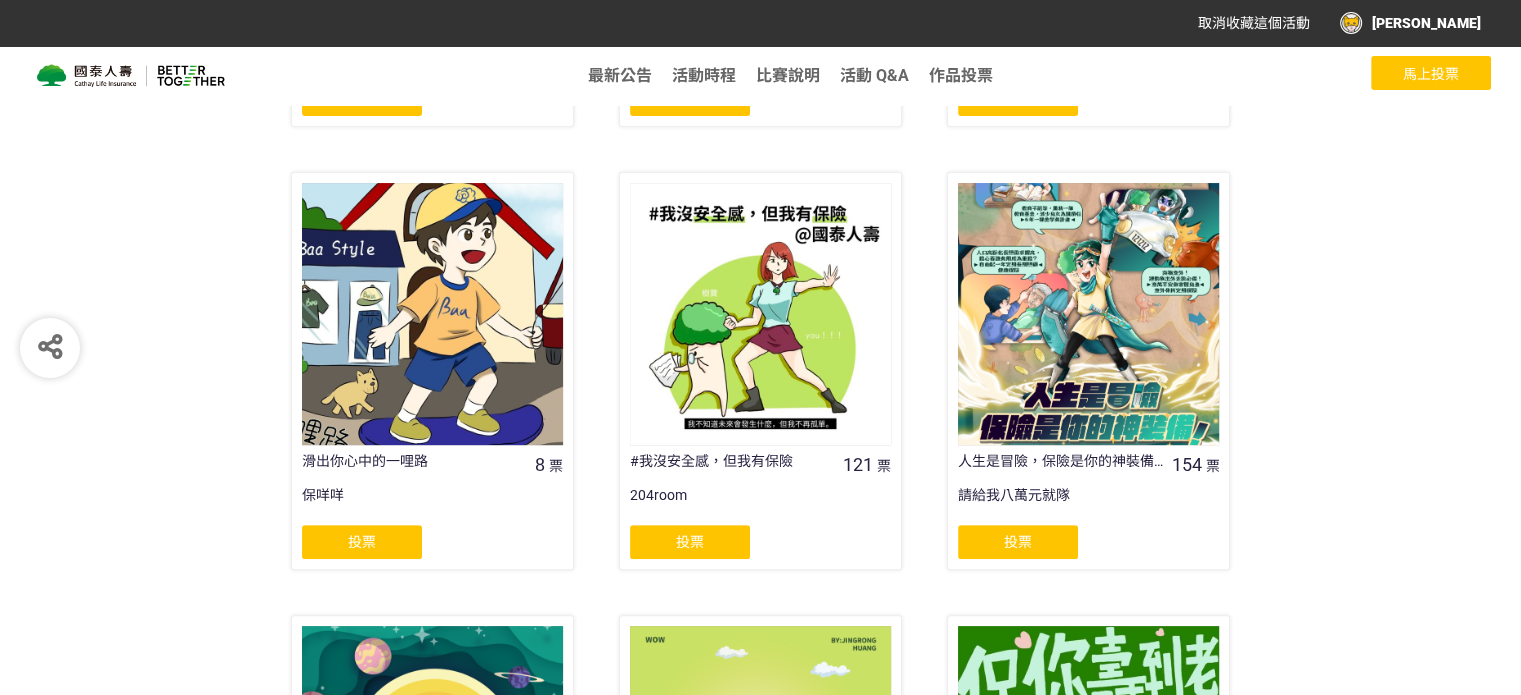 click at bounding box center [1088, 313] 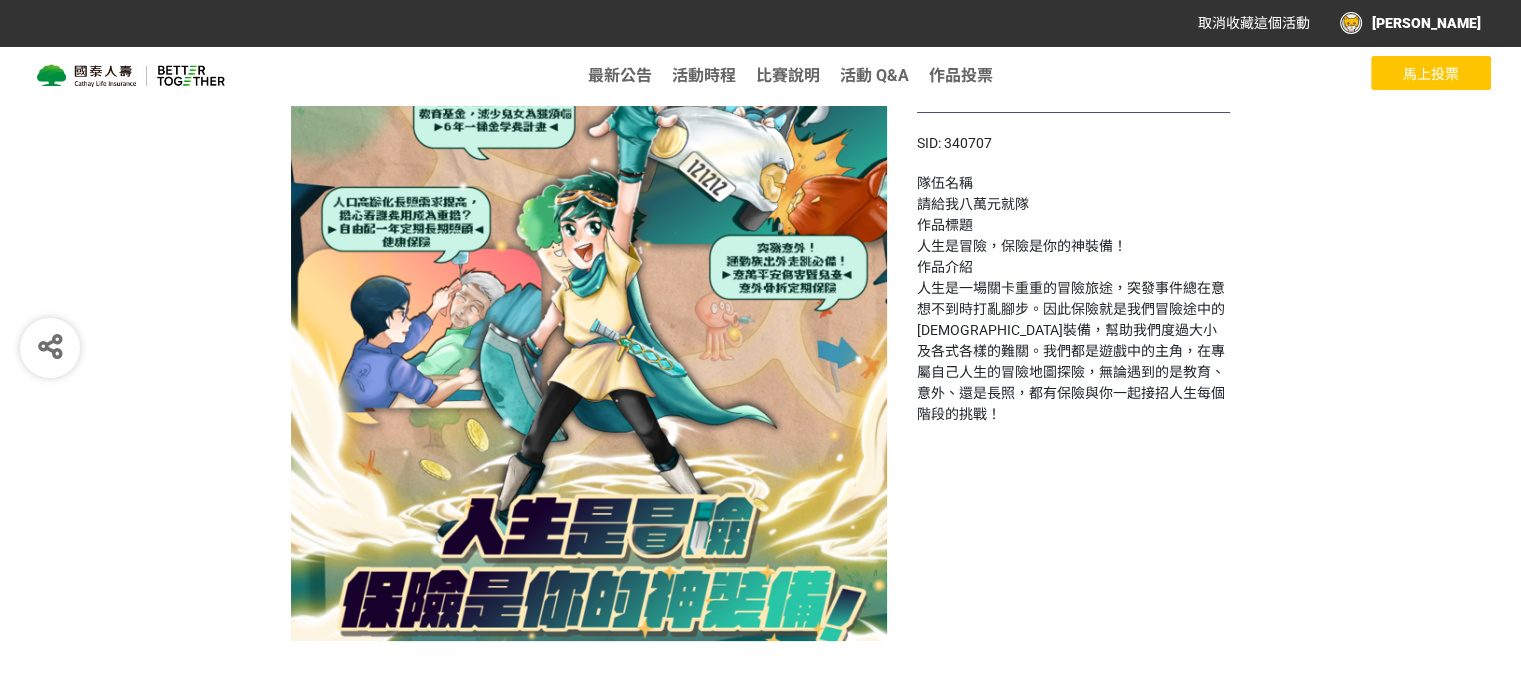 scroll, scrollTop: 254, scrollLeft: 0, axis: vertical 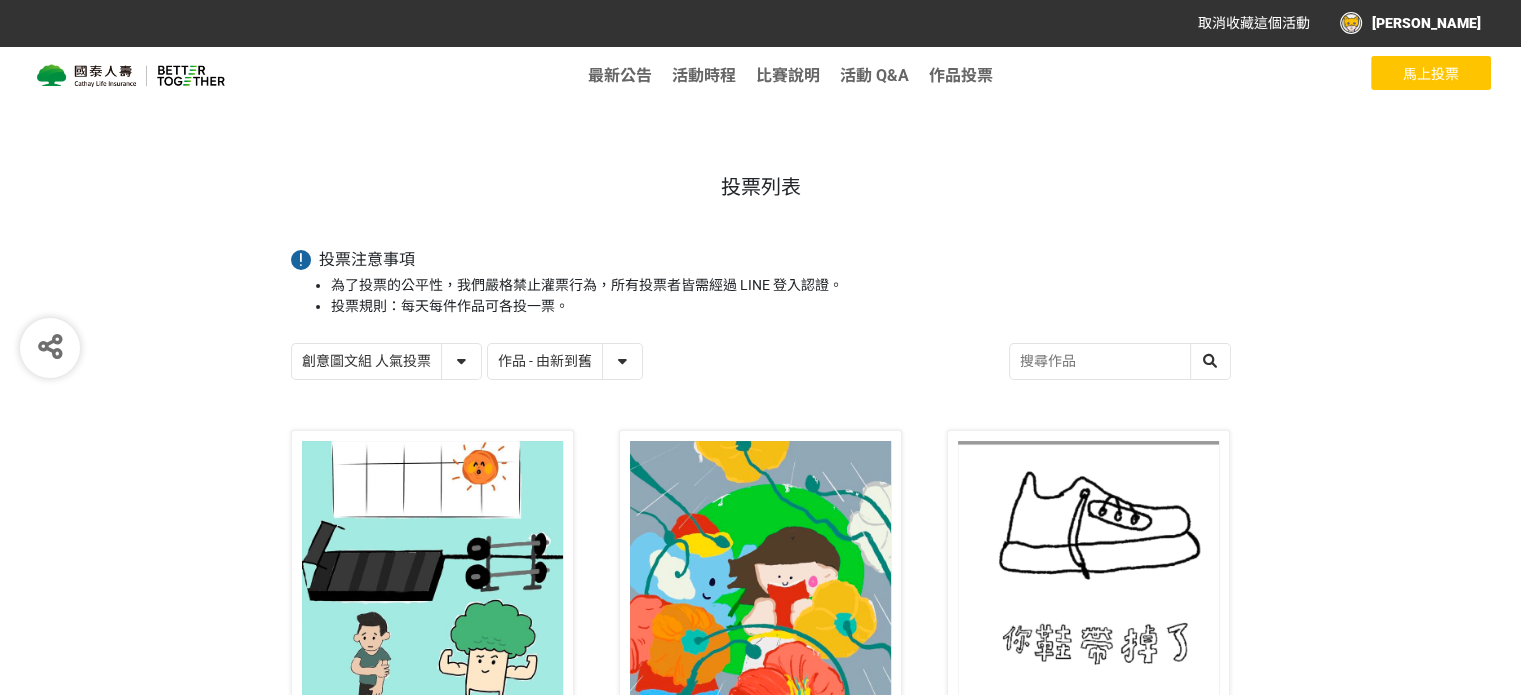 click on "創意圖文組 人氣投票 行銷提案組 人氣投票" at bounding box center (386, 361) 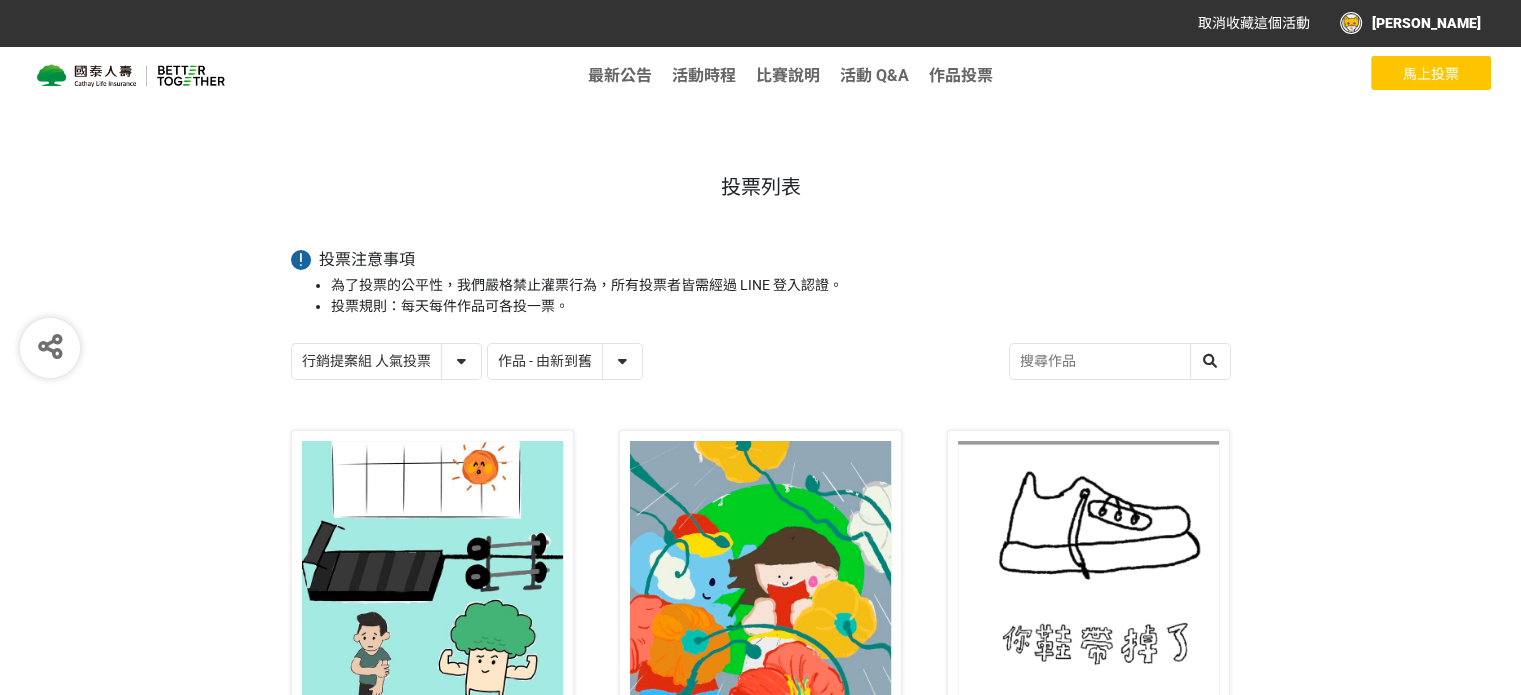 click on "創意圖文組 人氣投票 行銷提案組 人氣投票" at bounding box center (386, 361) 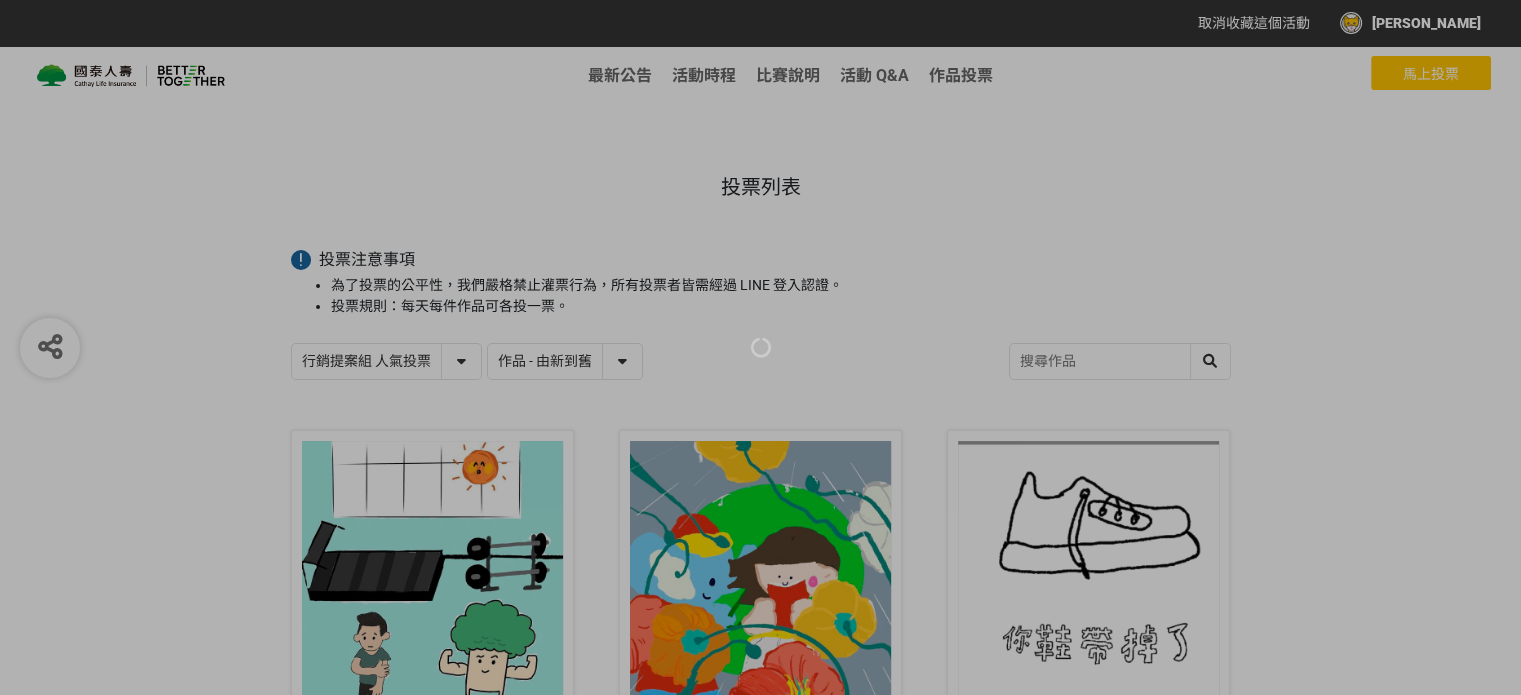 scroll, scrollTop: 0, scrollLeft: 0, axis: both 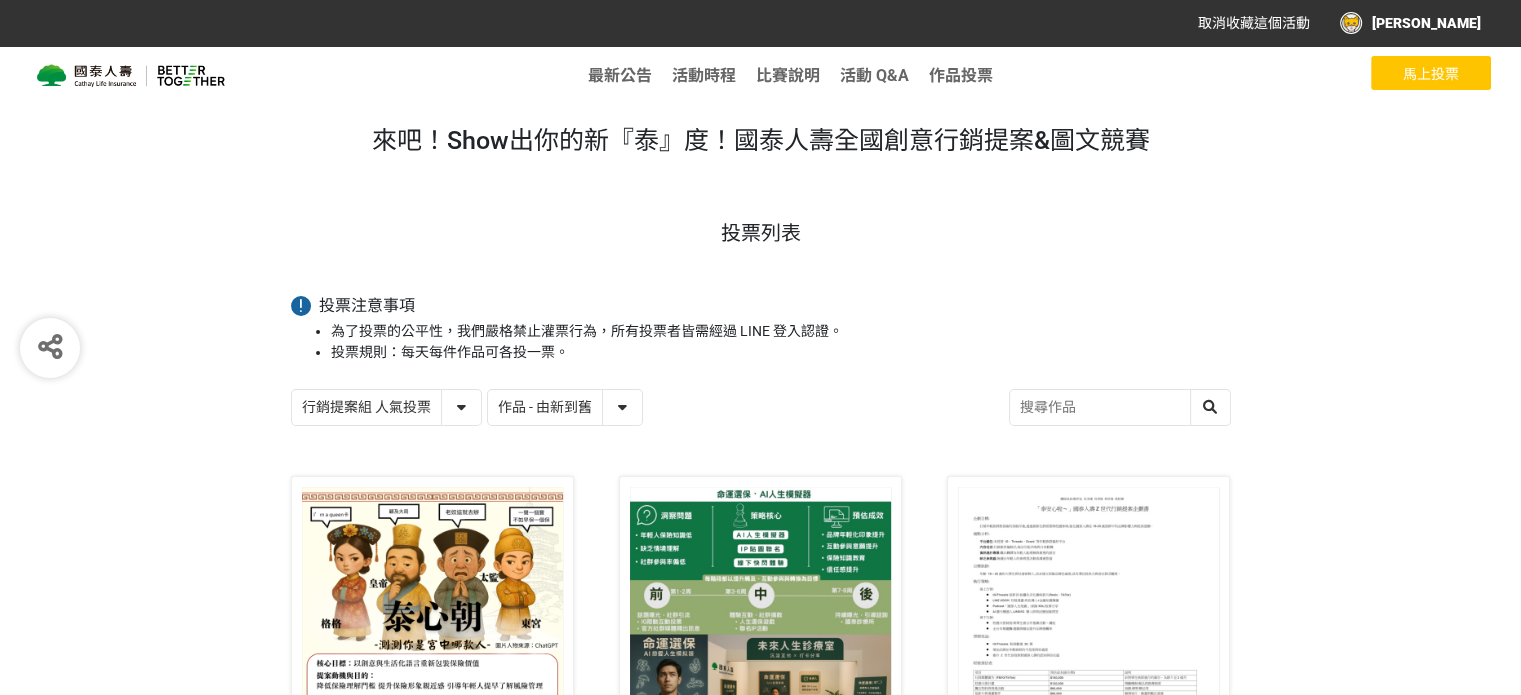 click on "作品 - 由新到舊 作品 - 由舊到新 票數 - 由多到少 票數 - 由少到多" at bounding box center (565, 407) 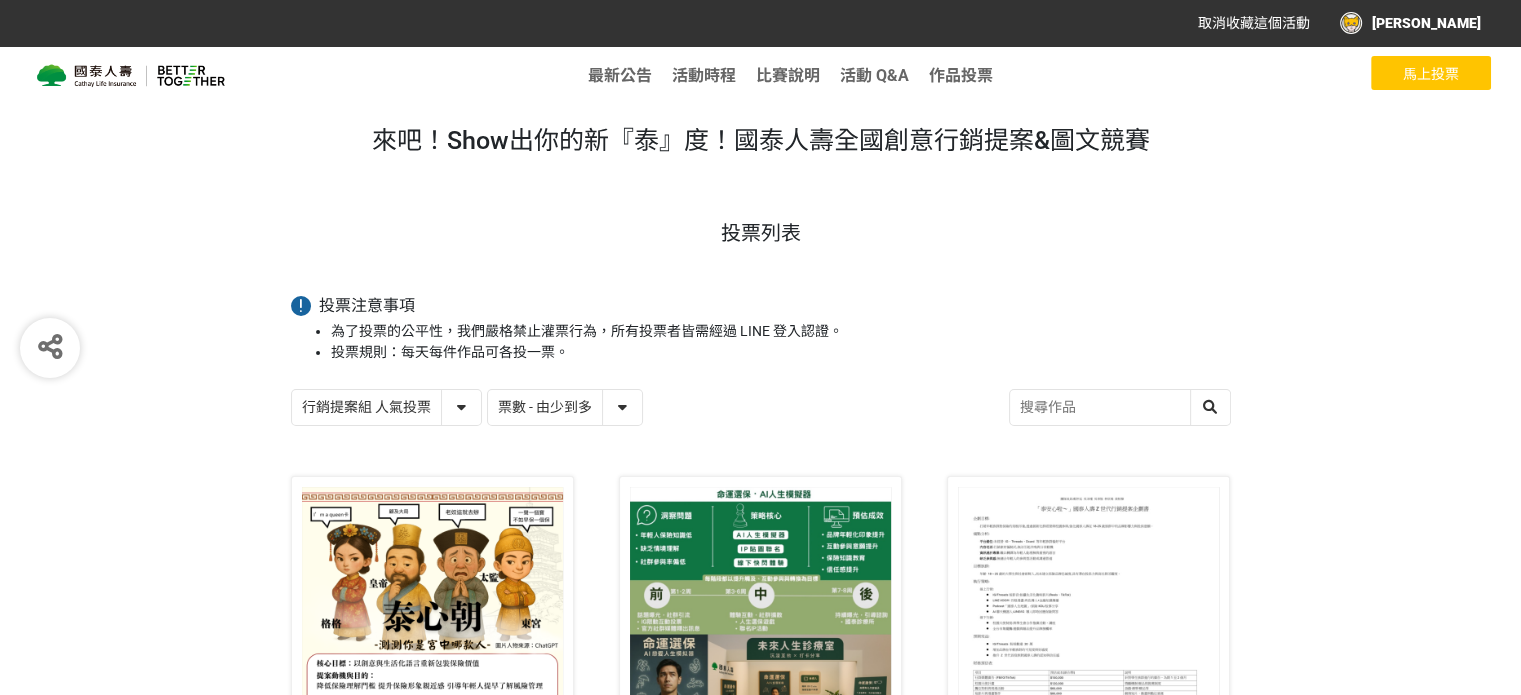click on "作品 - 由新到舊 作品 - 由舊到新 票數 - 由多到少 票數 - 由少到多" at bounding box center (565, 407) 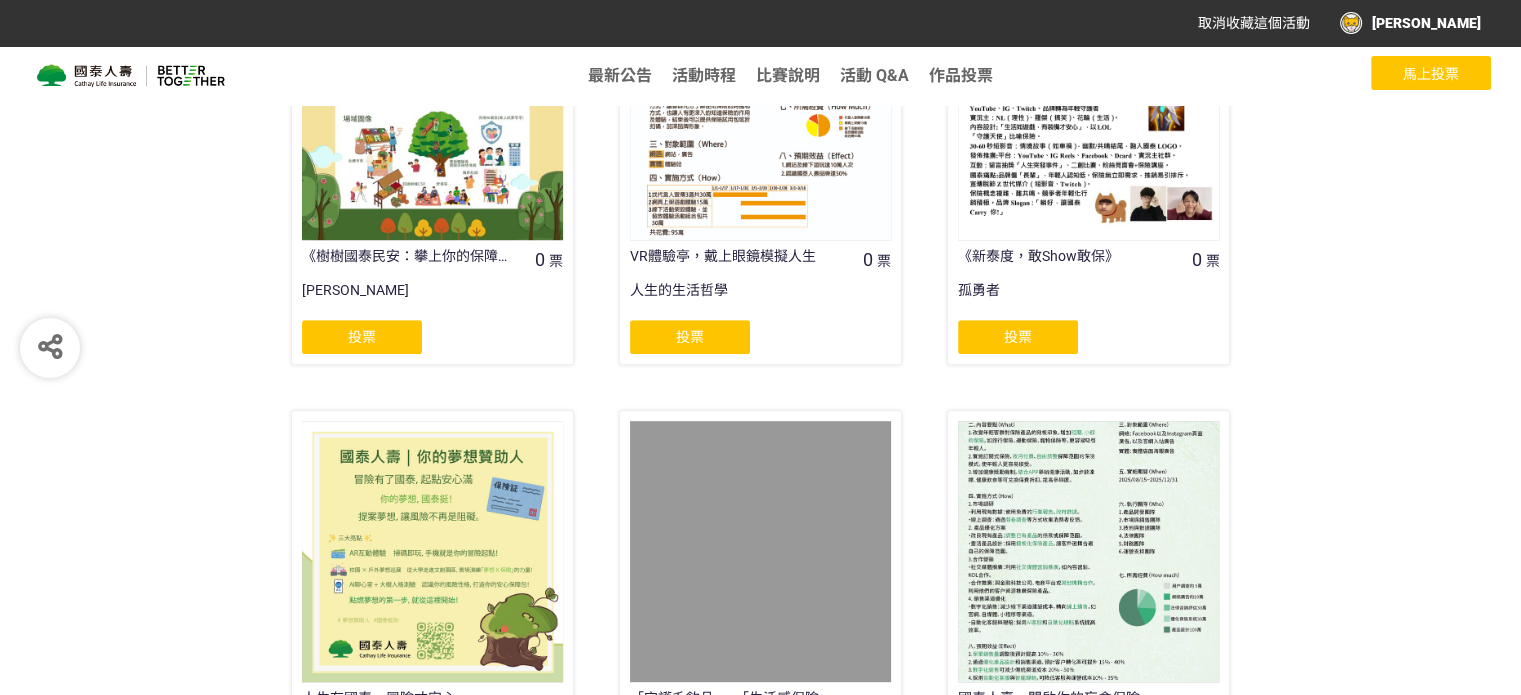 scroll, scrollTop: 746, scrollLeft: 0, axis: vertical 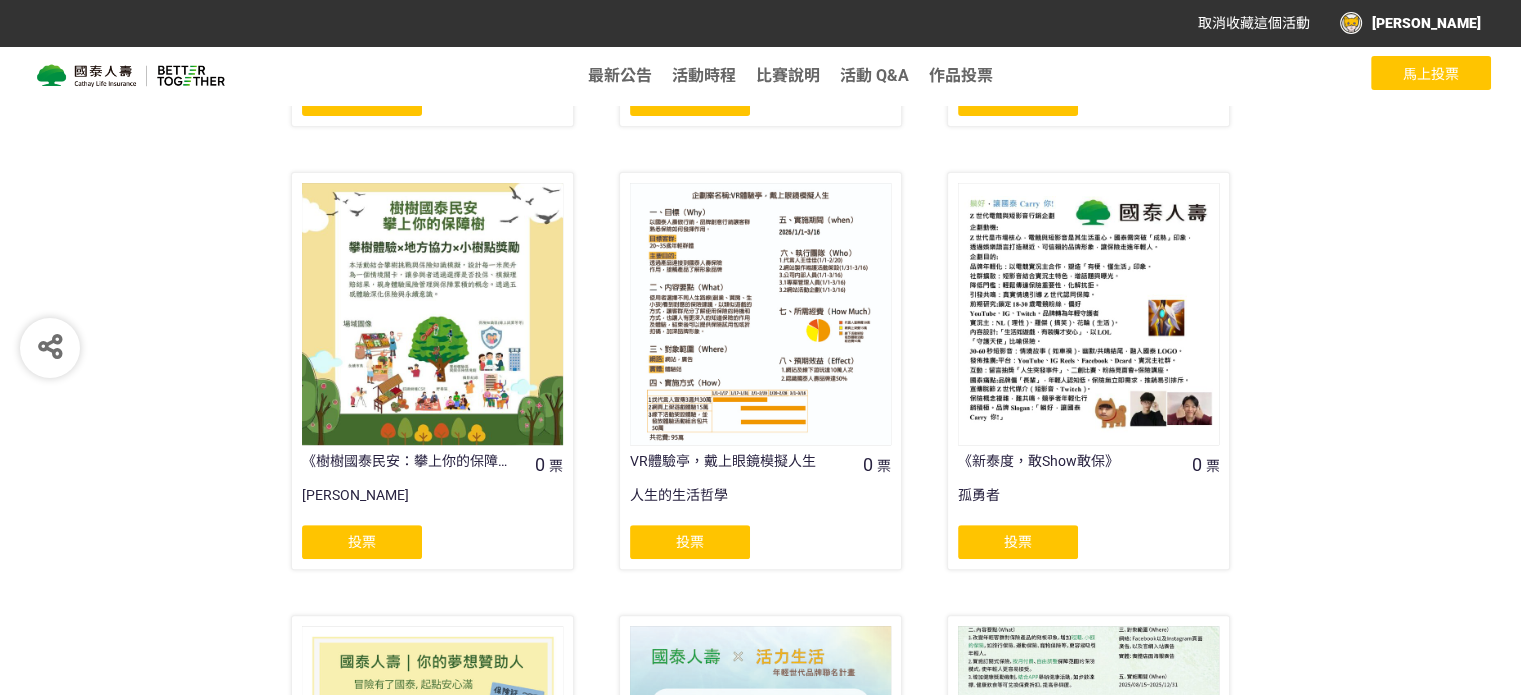 click on "投票" 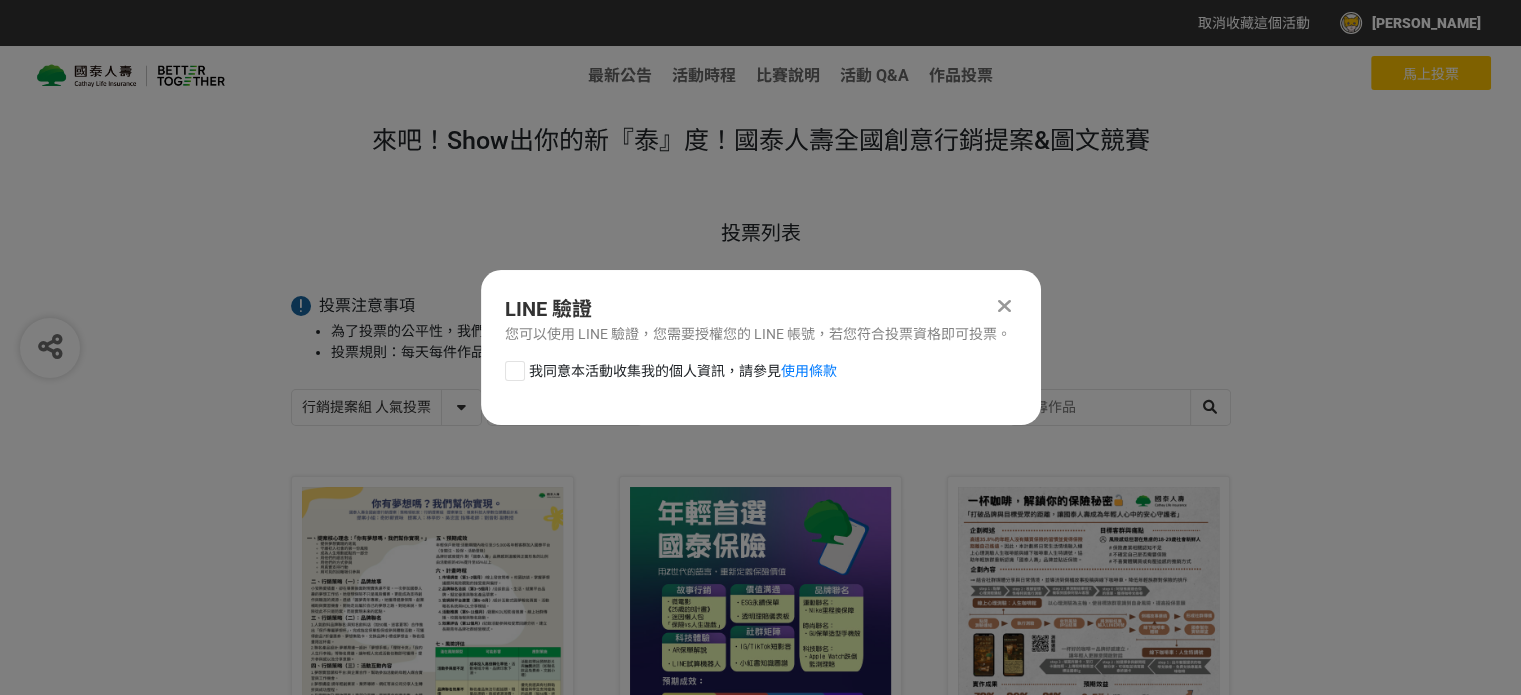 scroll, scrollTop: 0, scrollLeft: 0, axis: both 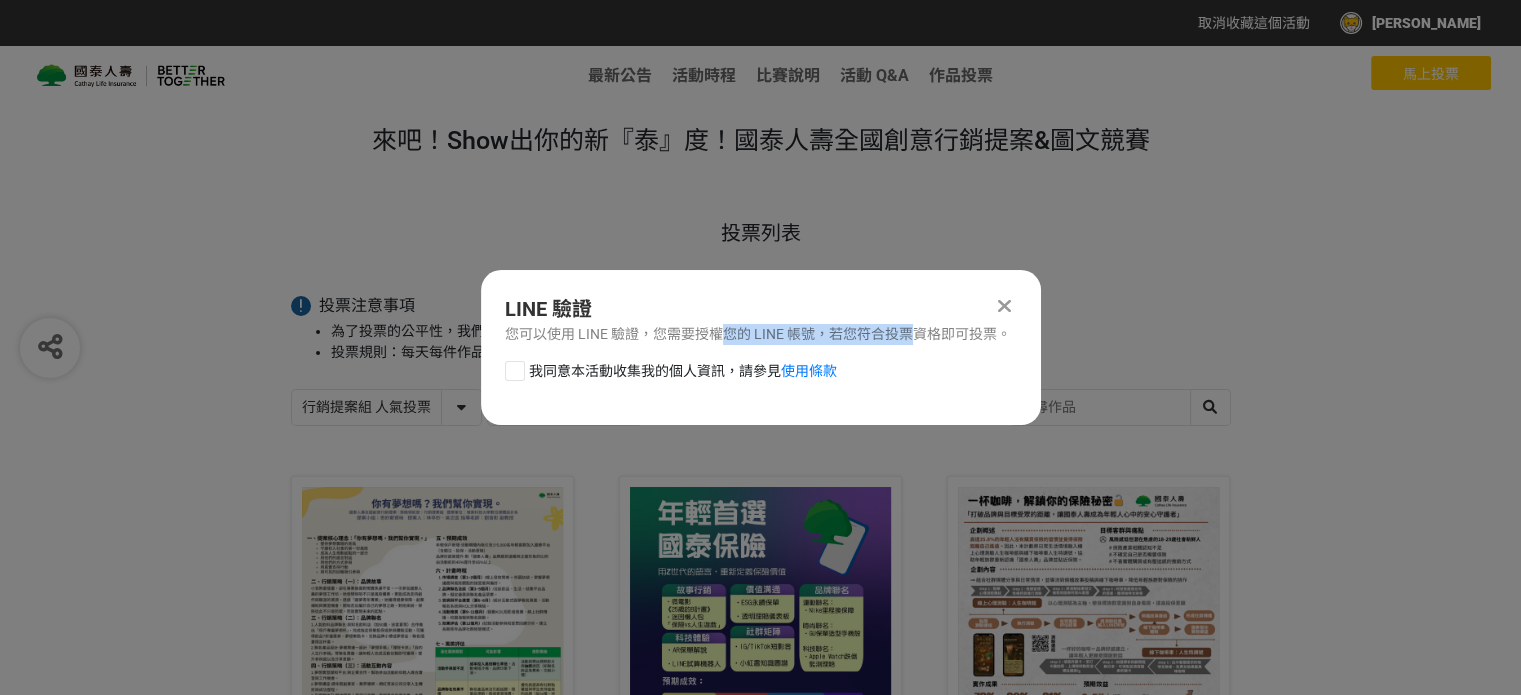 drag, startPoint x: 728, startPoint y: 337, endPoint x: 936, endPoint y: 335, distance: 208.00961 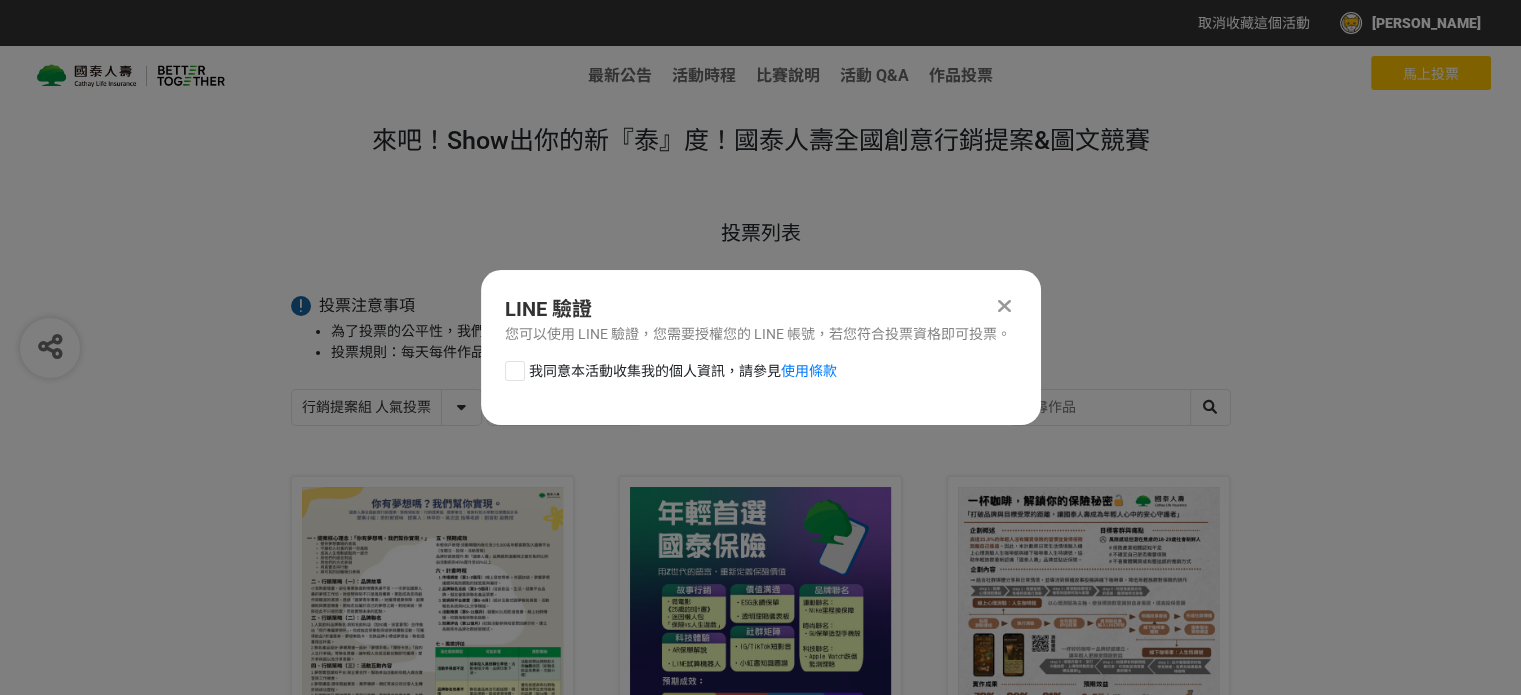 click on "您可以使用 LINE 驗證，您需要授權您的 LINE 帳號，若您符合投票資格即可投票。" at bounding box center (761, 334) 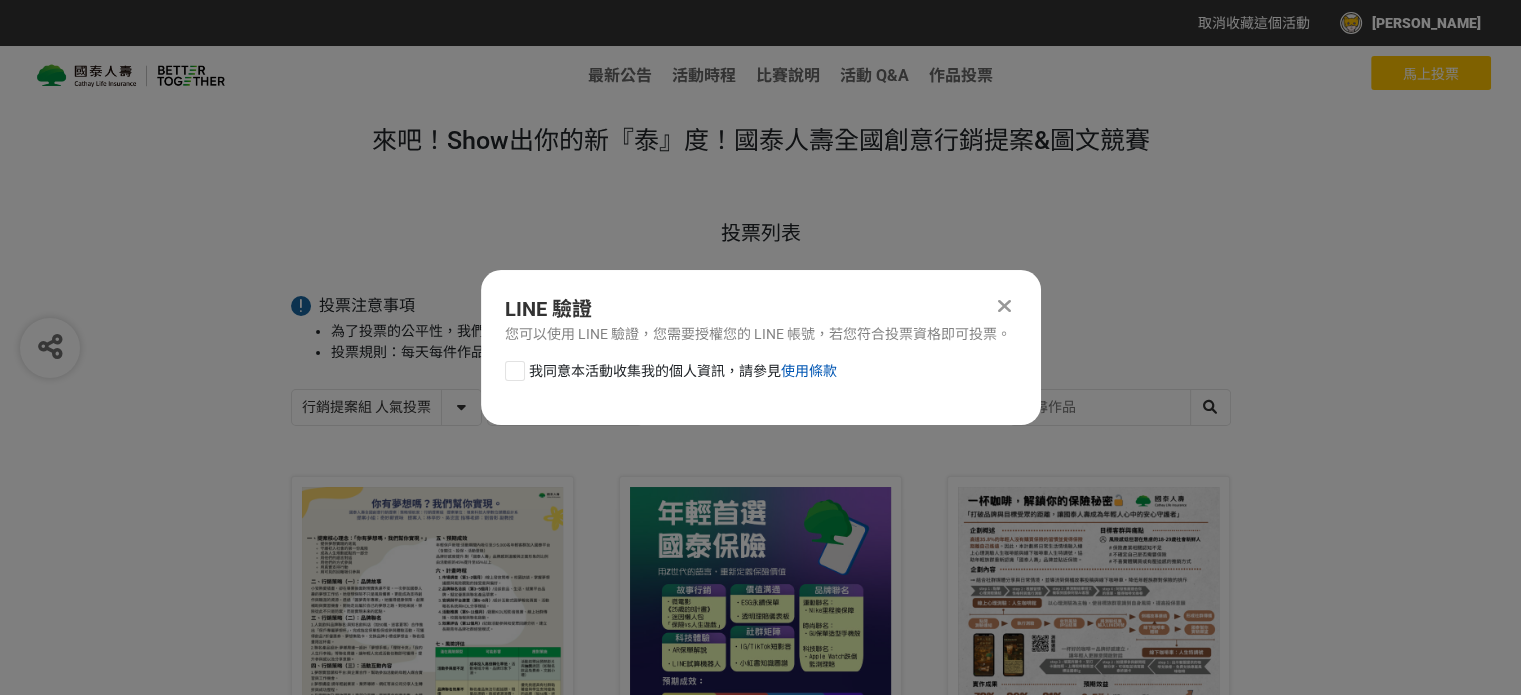 click on "使用條款" at bounding box center (809, 371) 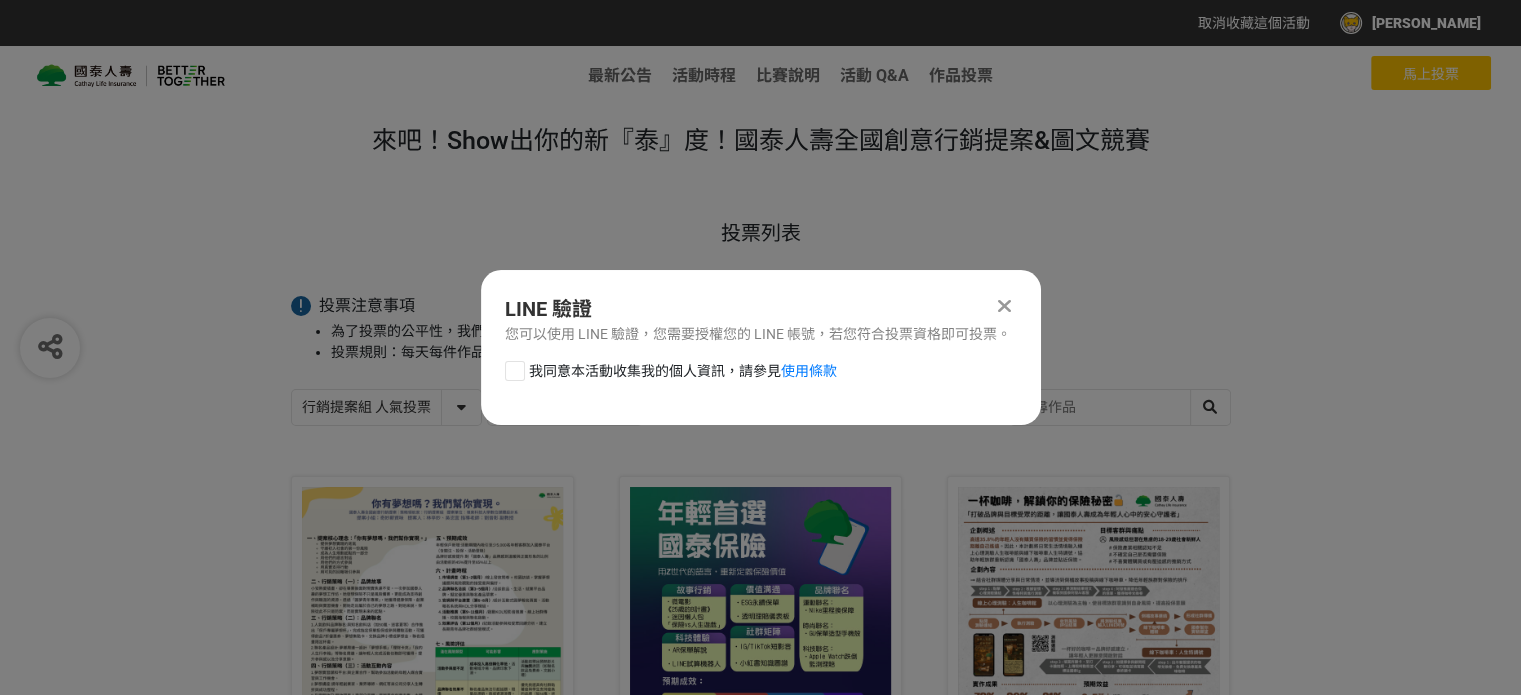 click at bounding box center (1004, 306) 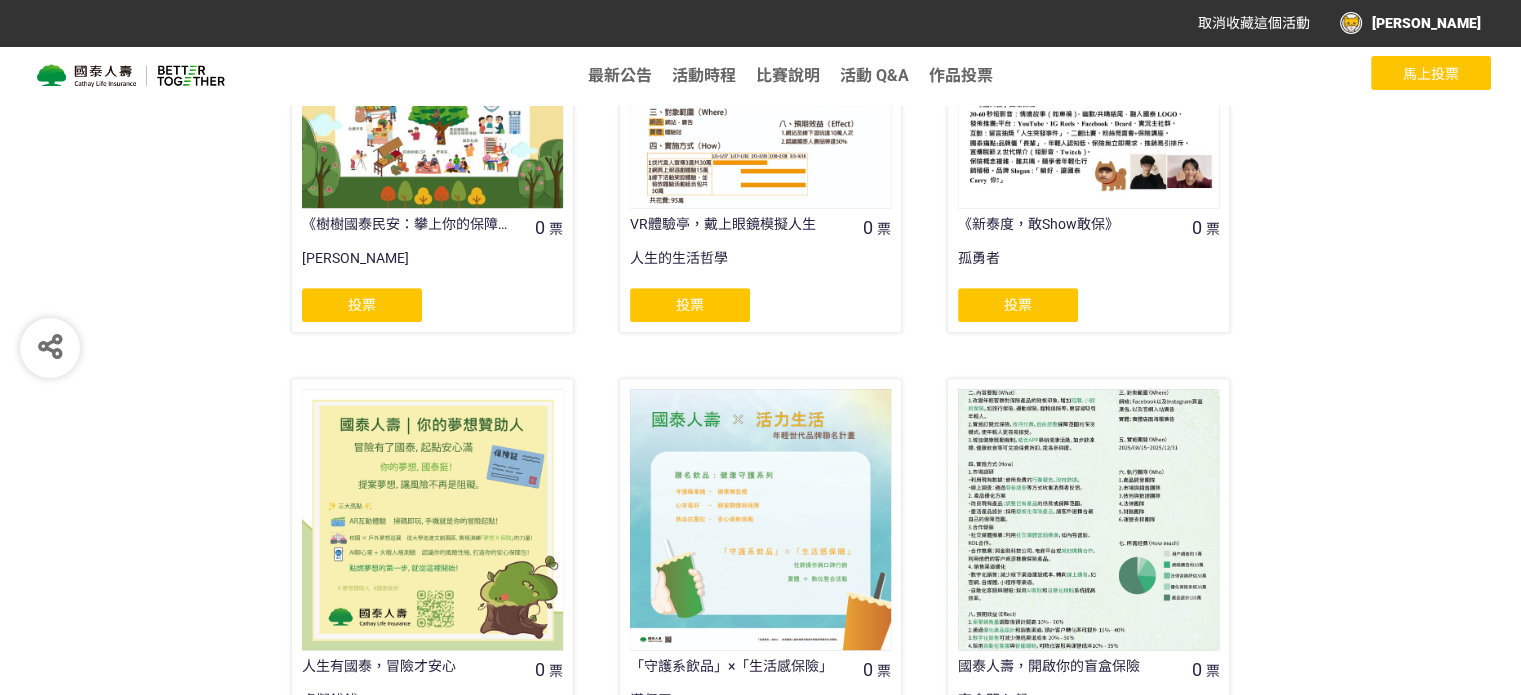 scroll, scrollTop: 746, scrollLeft: 0, axis: vertical 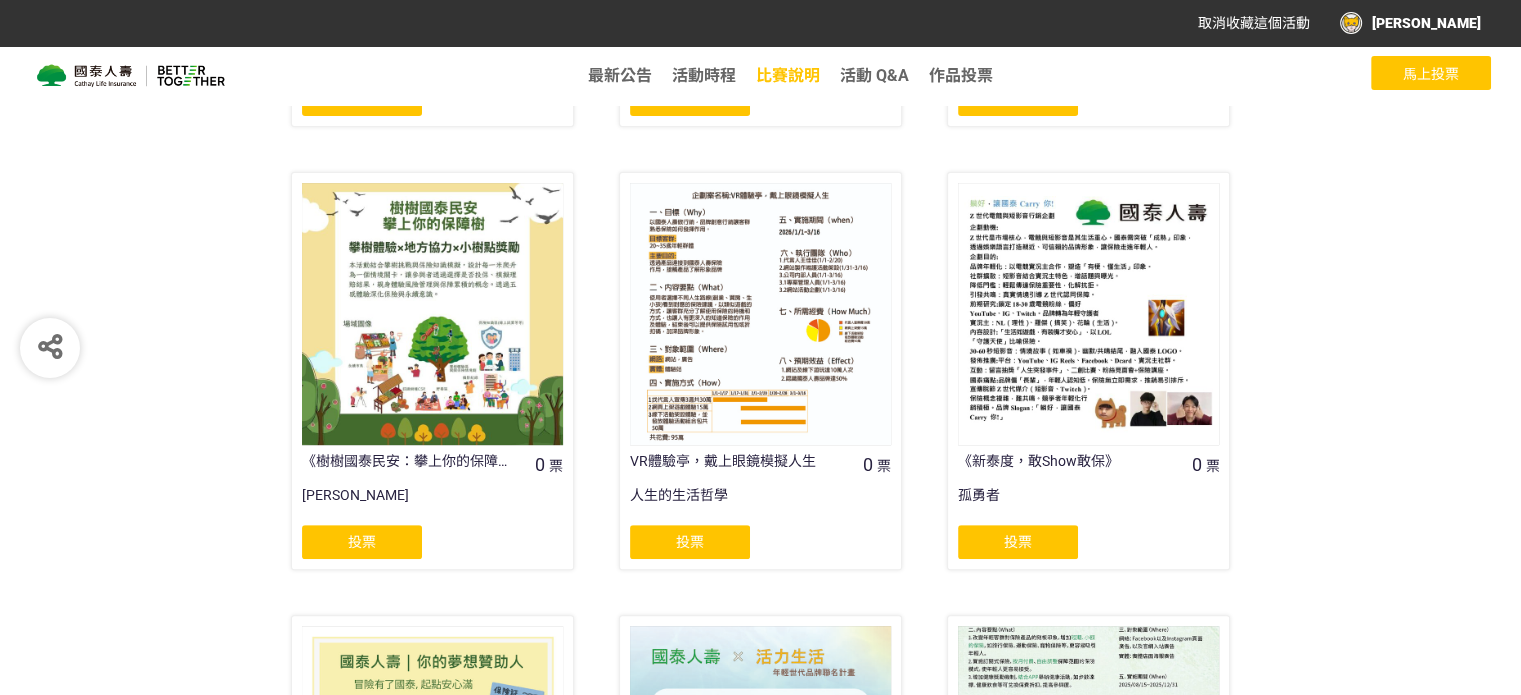 click on "比賽說明" at bounding box center (788, 75) 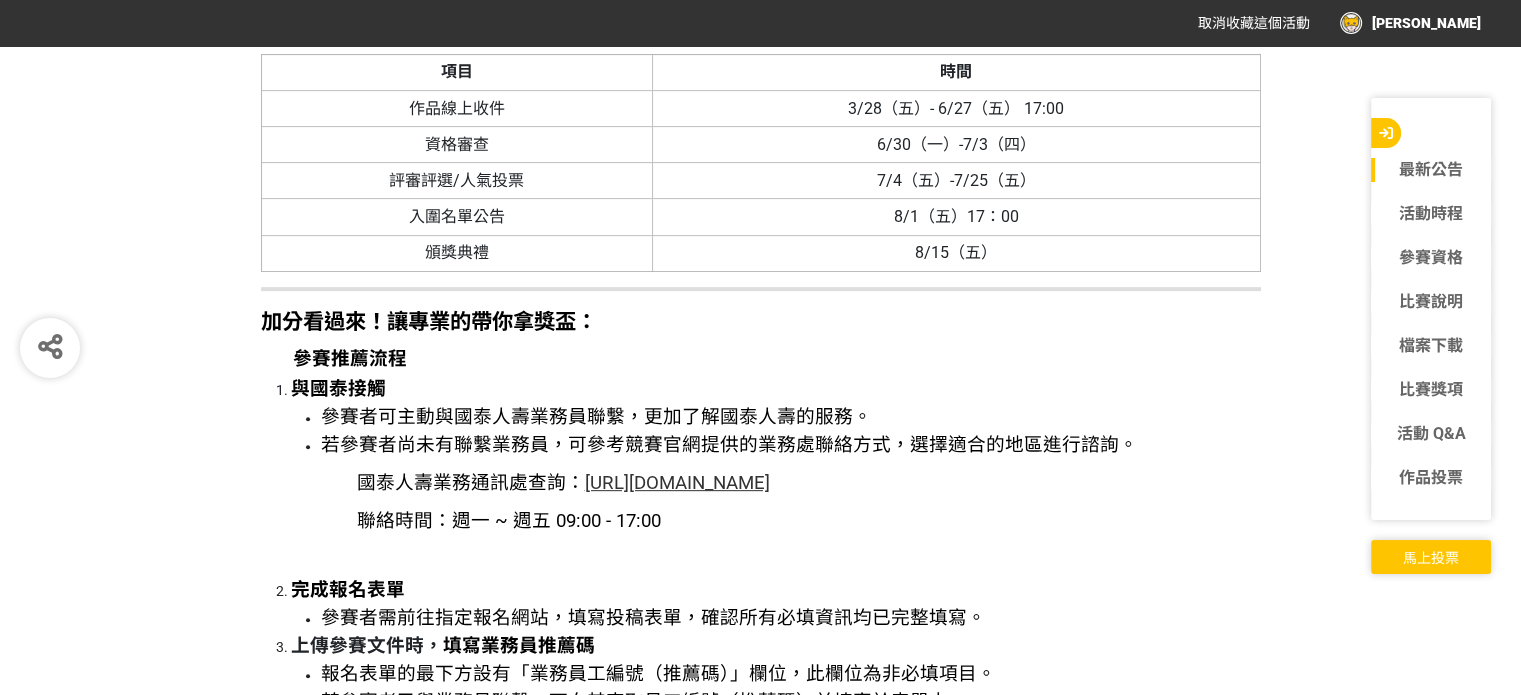 scroll, scrollTop: 8380, scrollLeft: 0, axis: vertical 